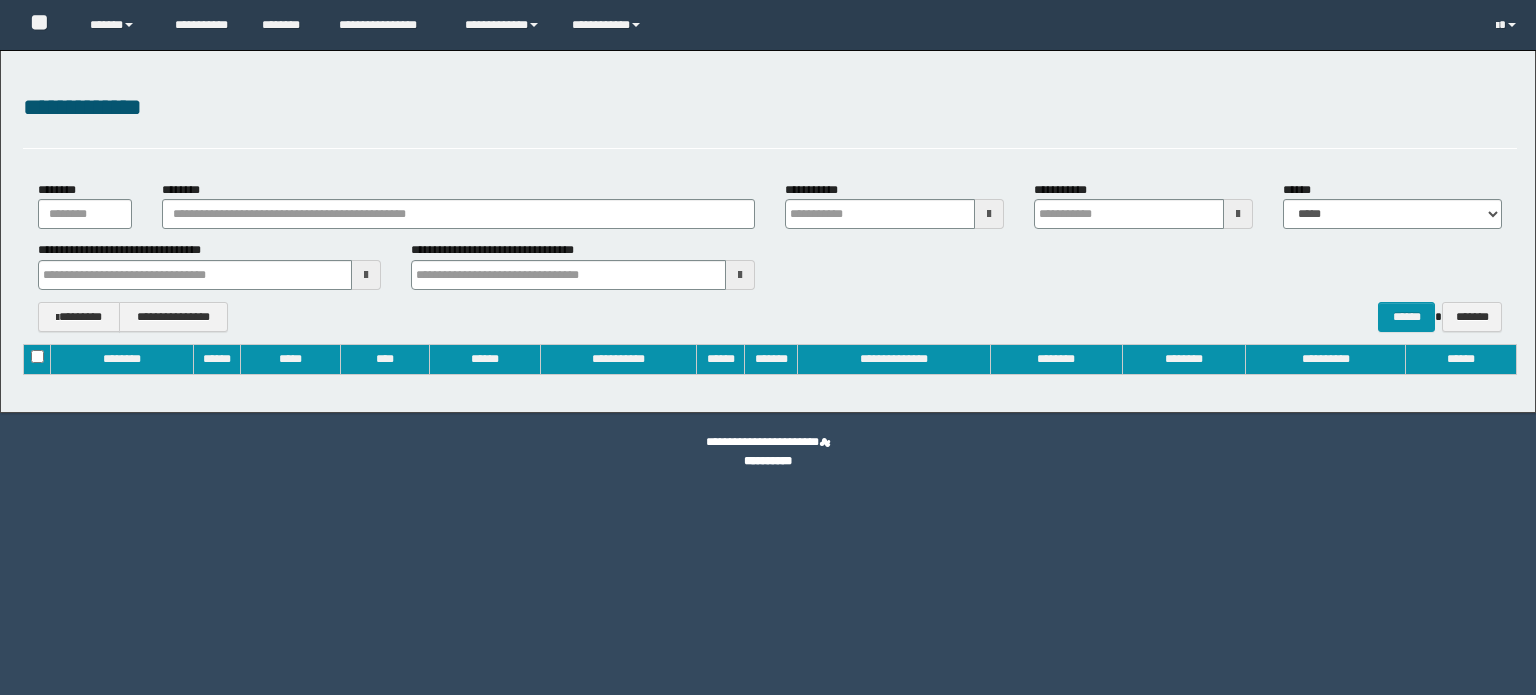 type on "**********" 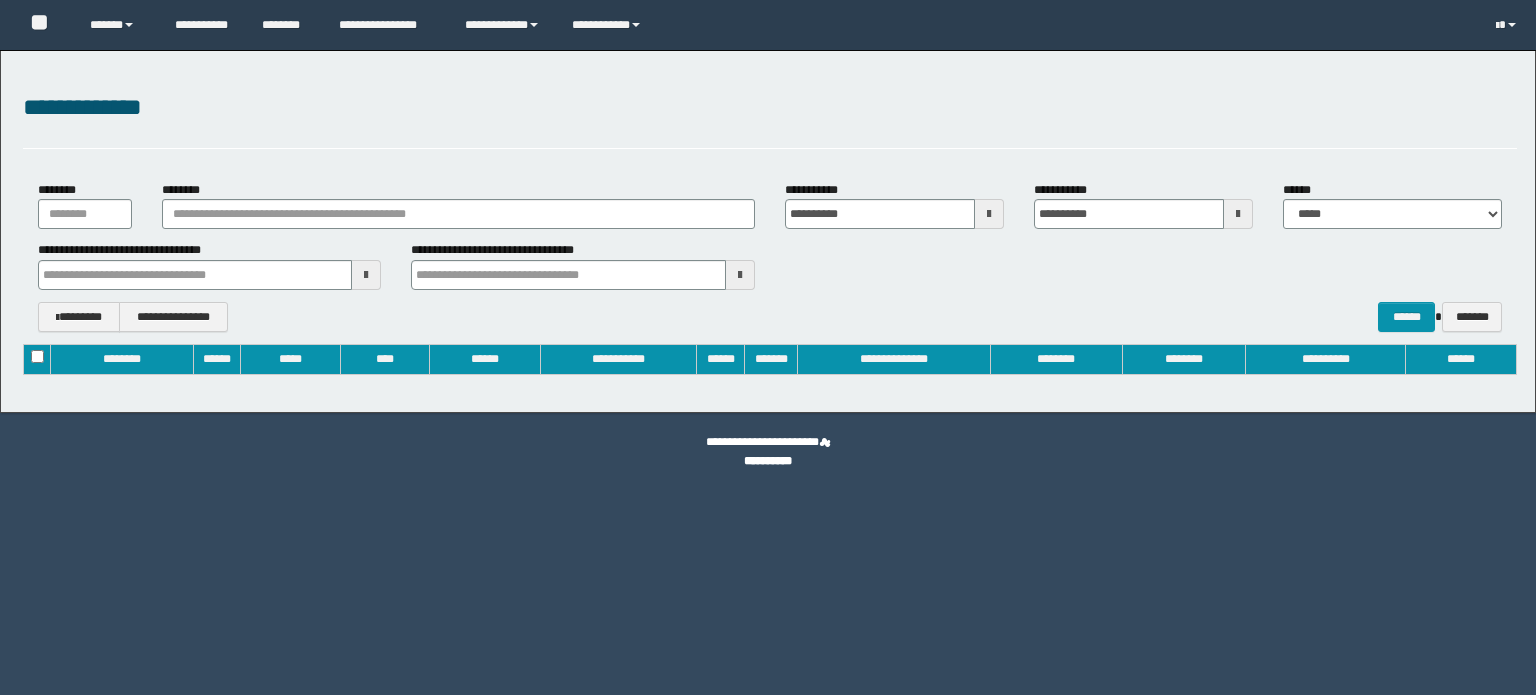 scroll, scrollTop: 0, scrollLeft: 0, axis: both 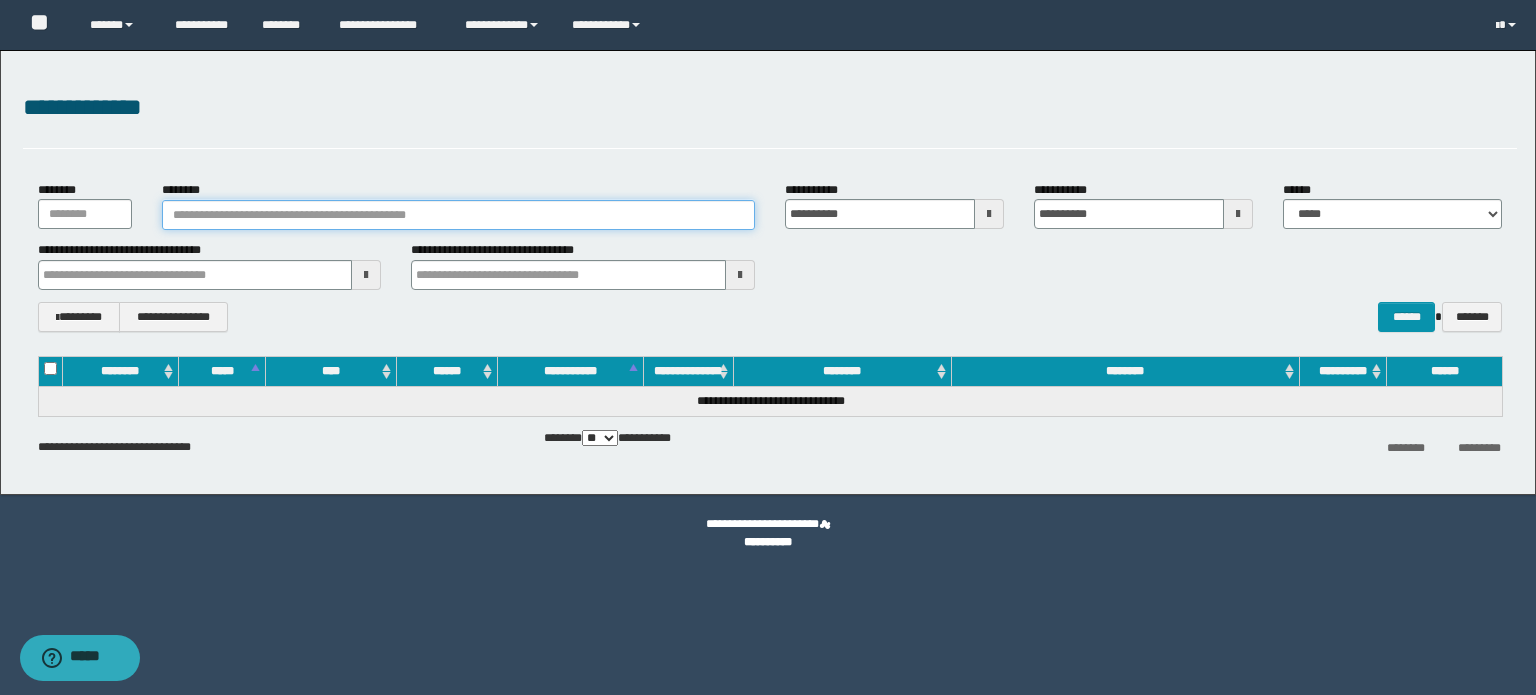 click on "********" at bounding box center [458, 215] 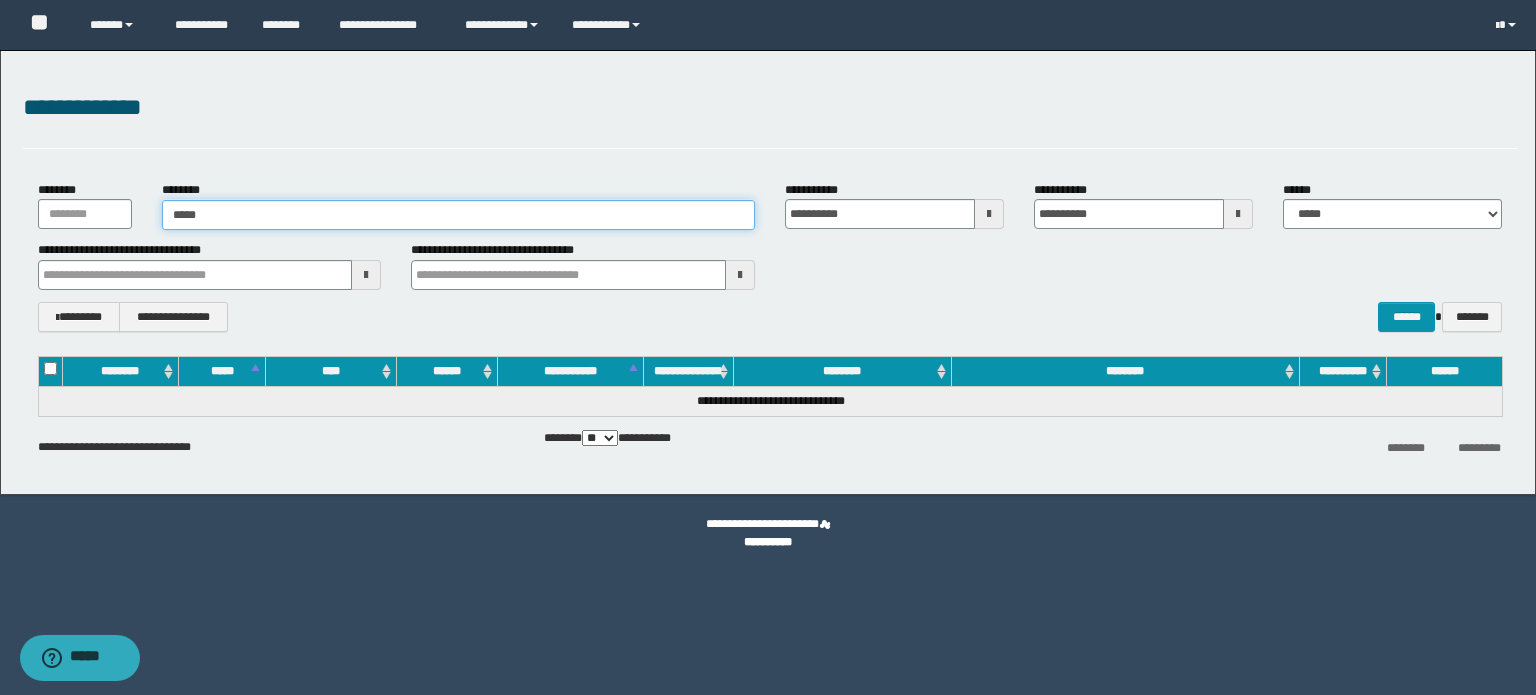 type on "******" 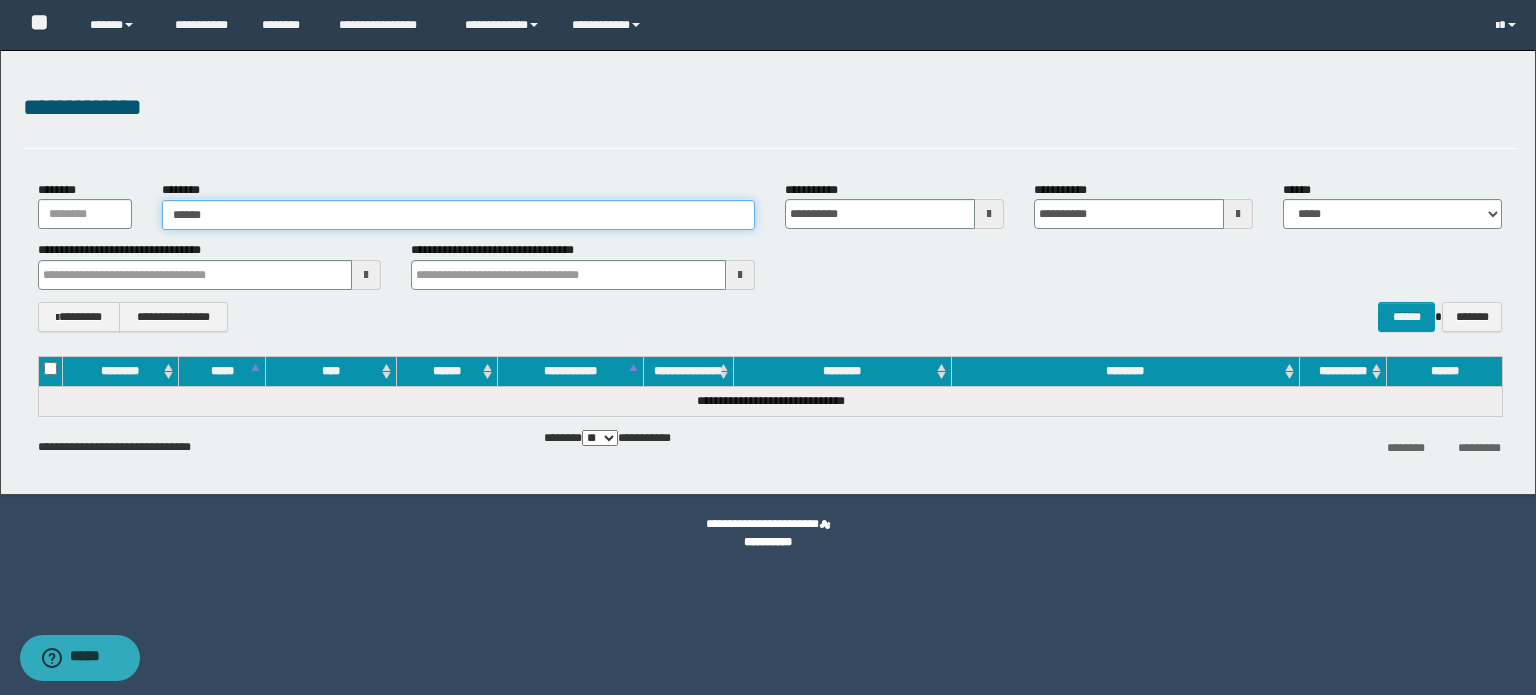 type on "******" 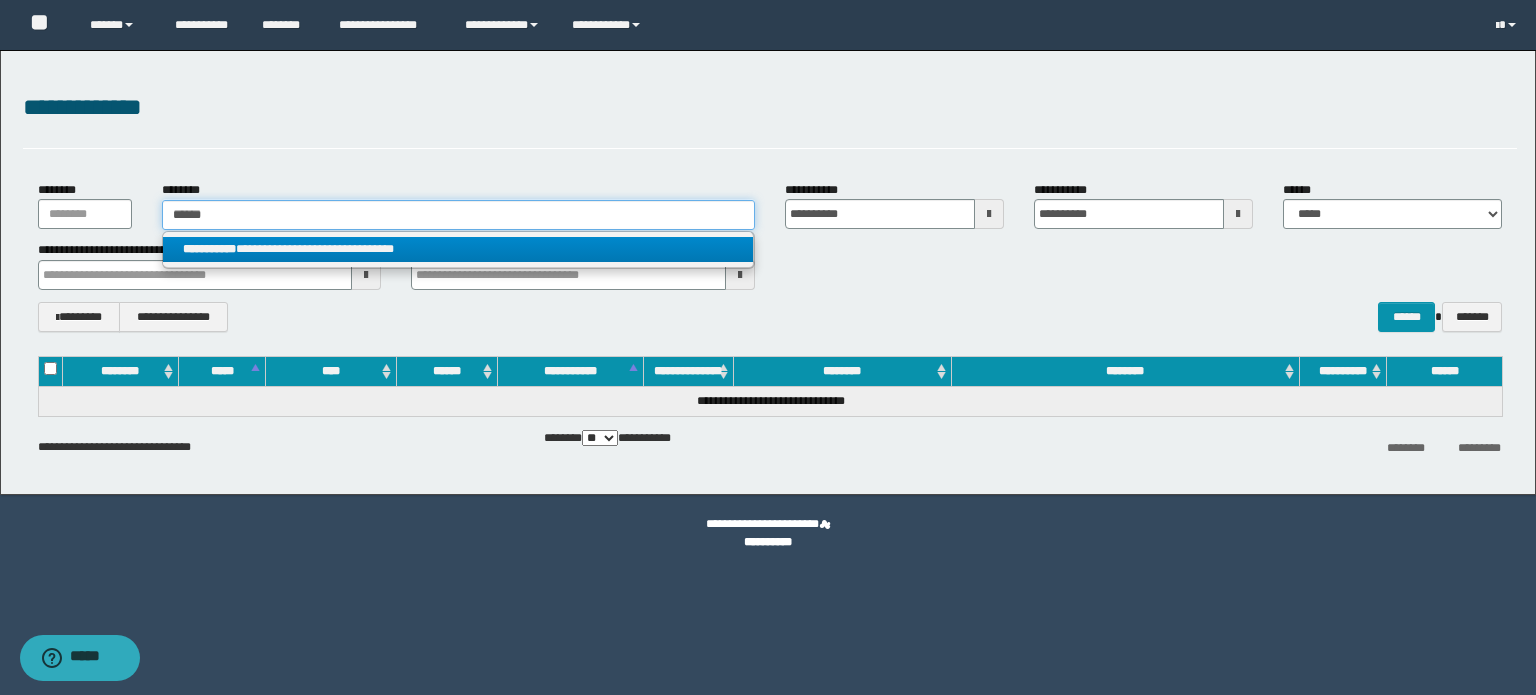 type on "******" 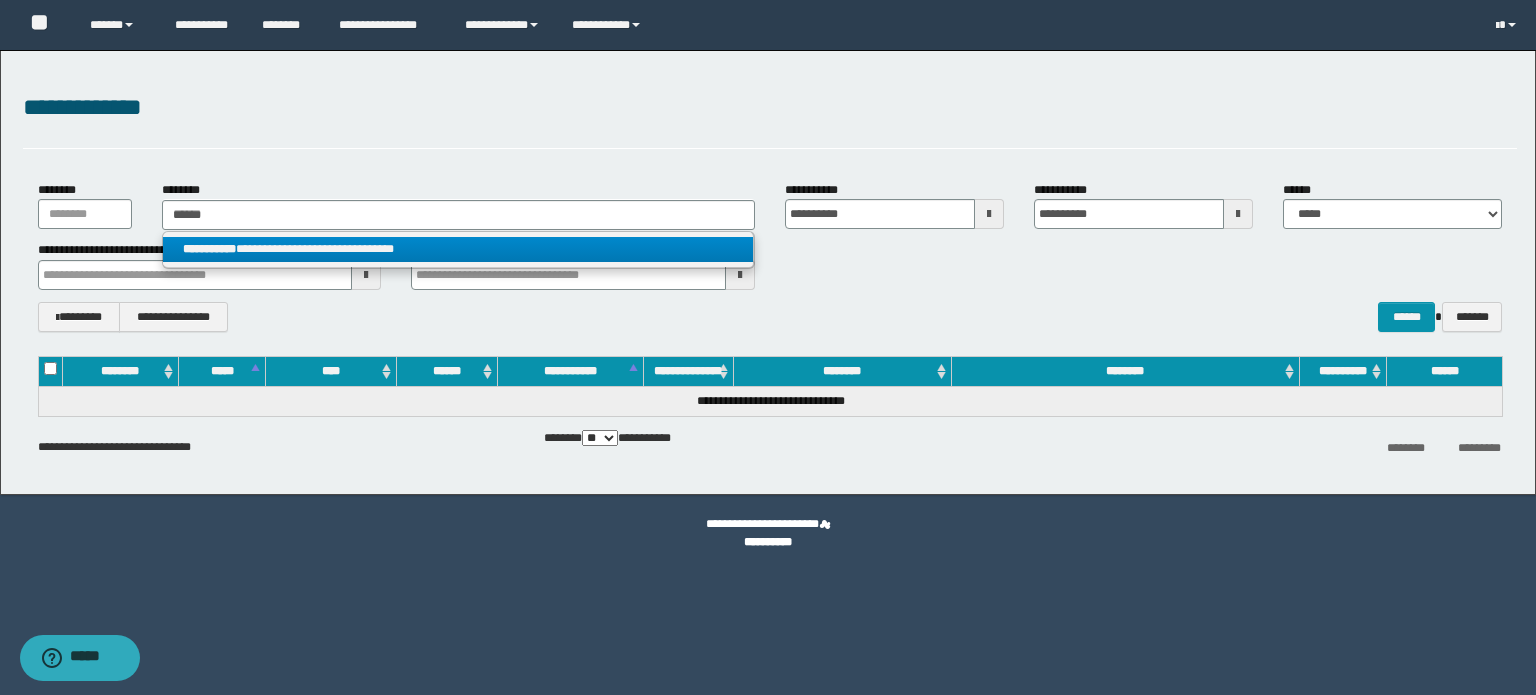 click on "**********" at bounding box center (458, 249) 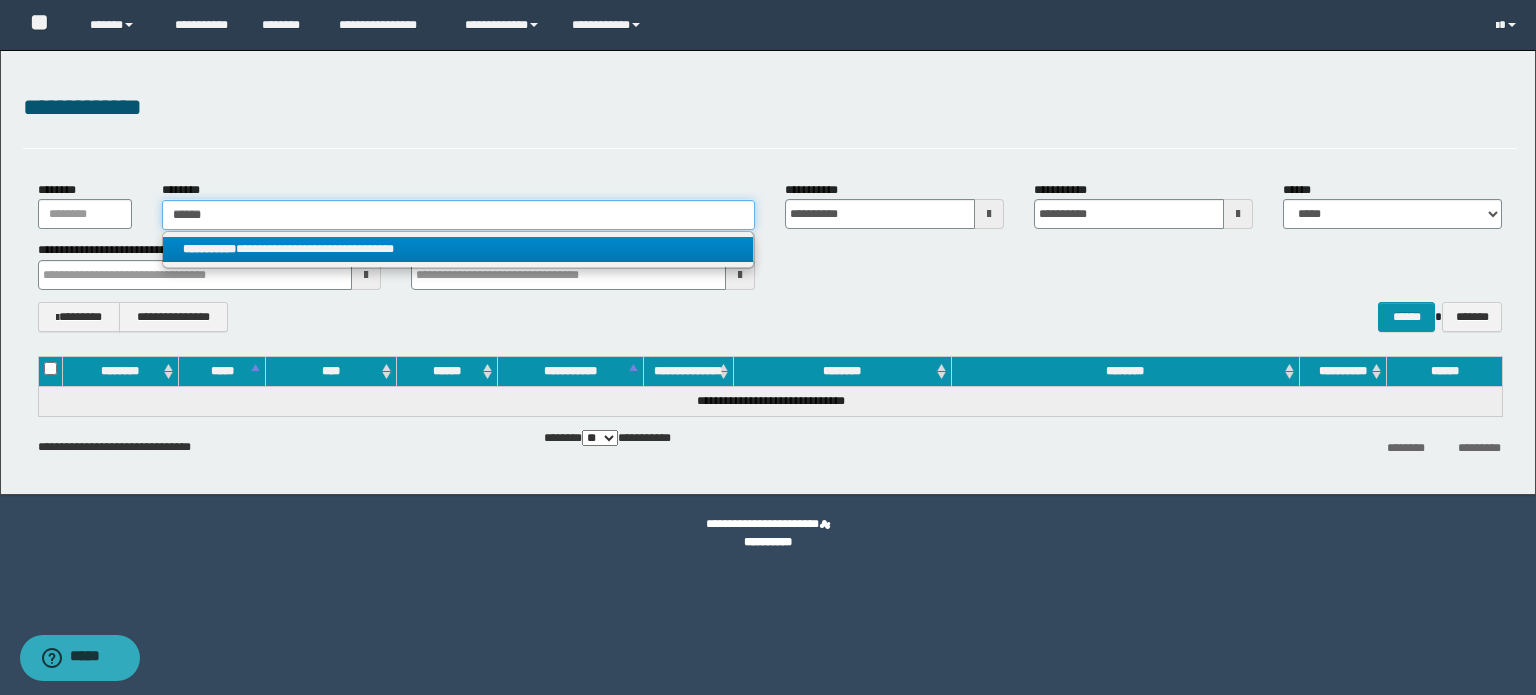 type 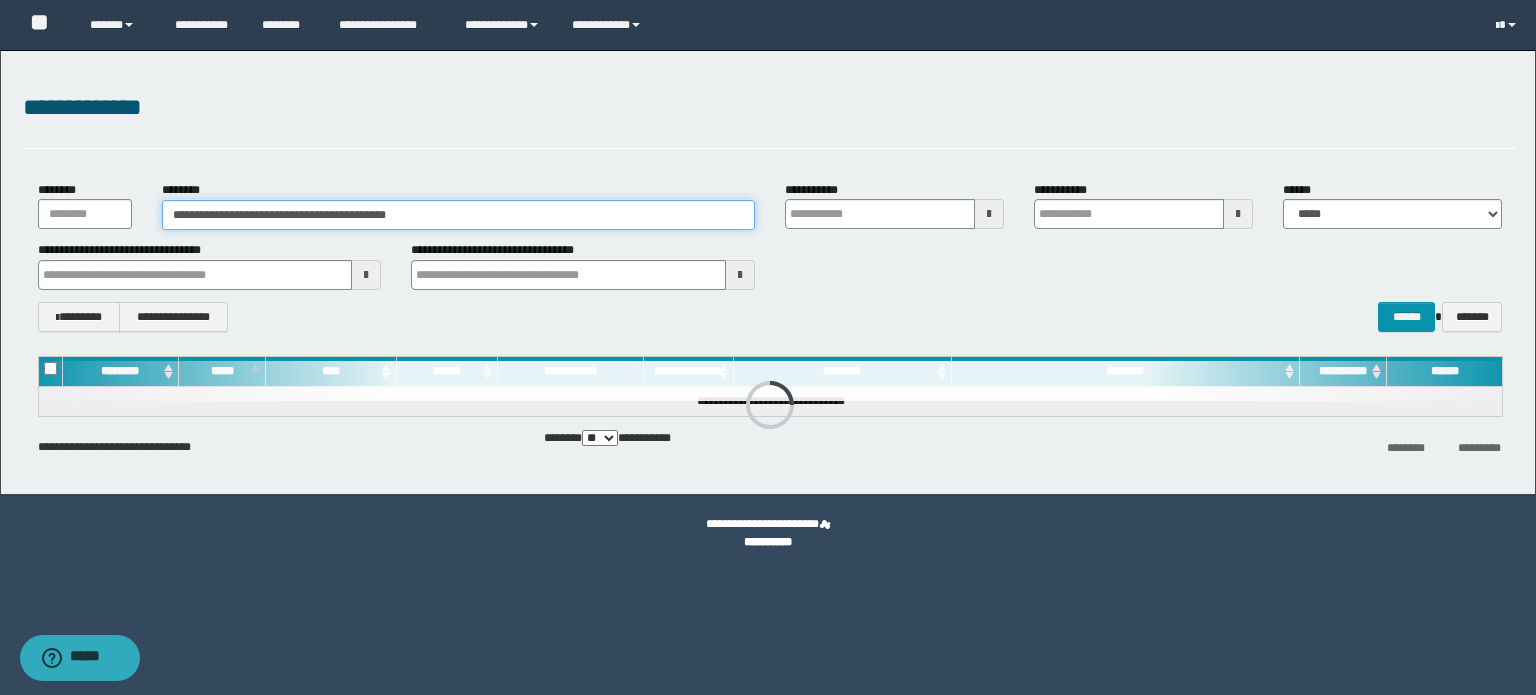 type 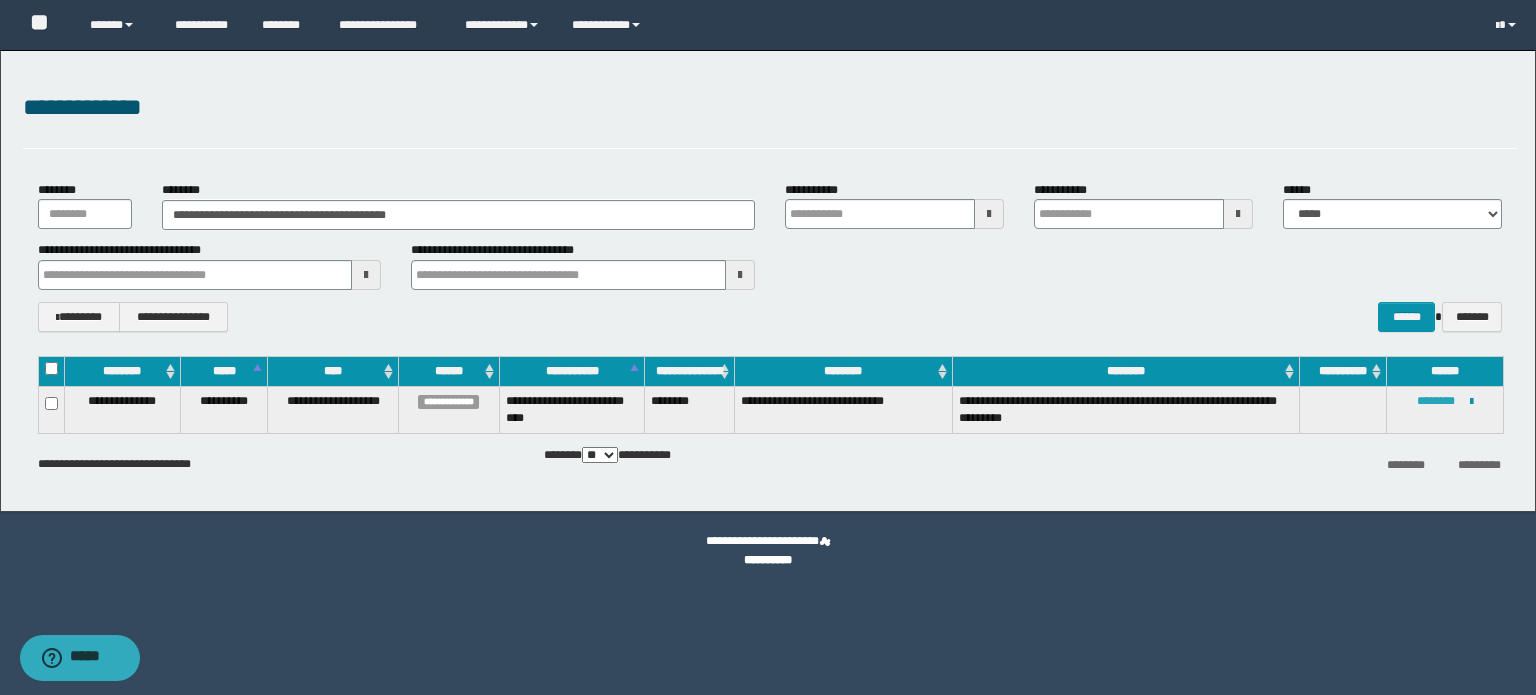 click on "********" at bounding box center [1436, 401] 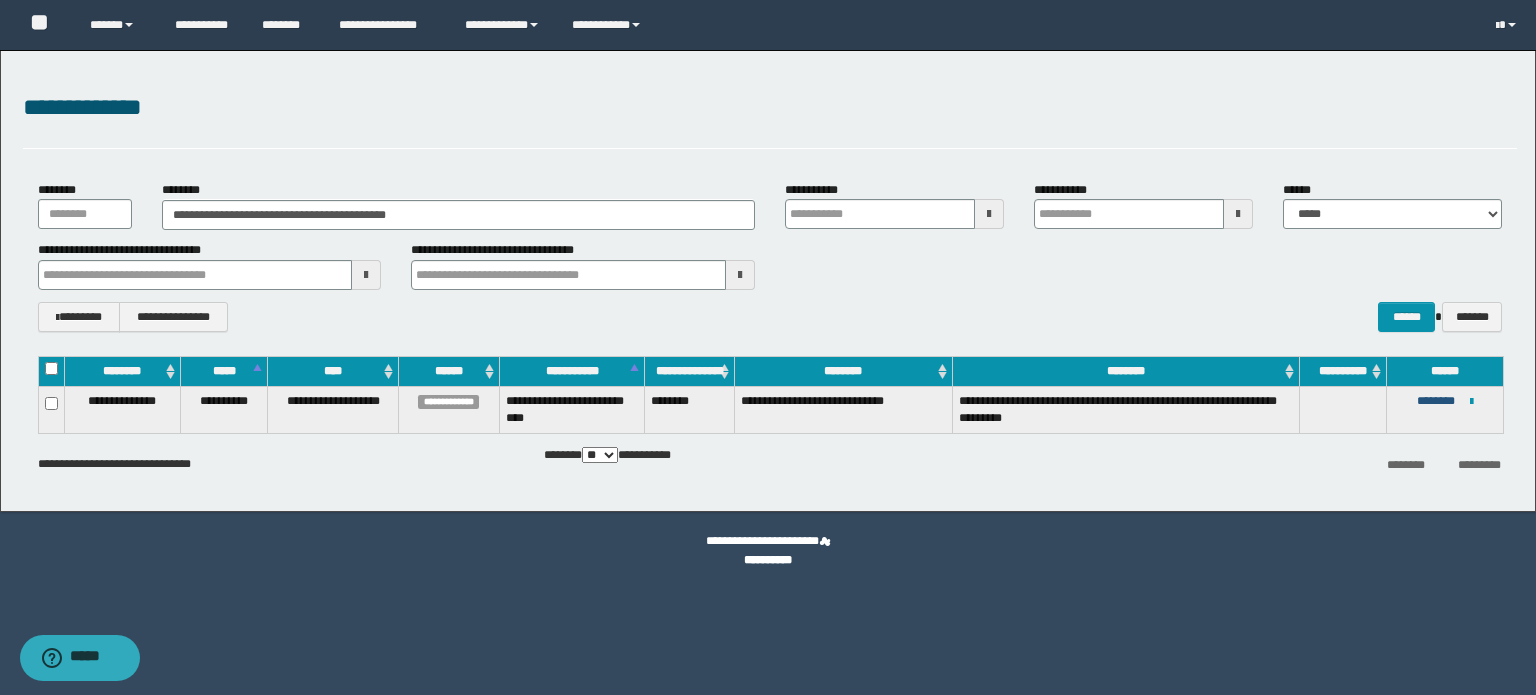 type 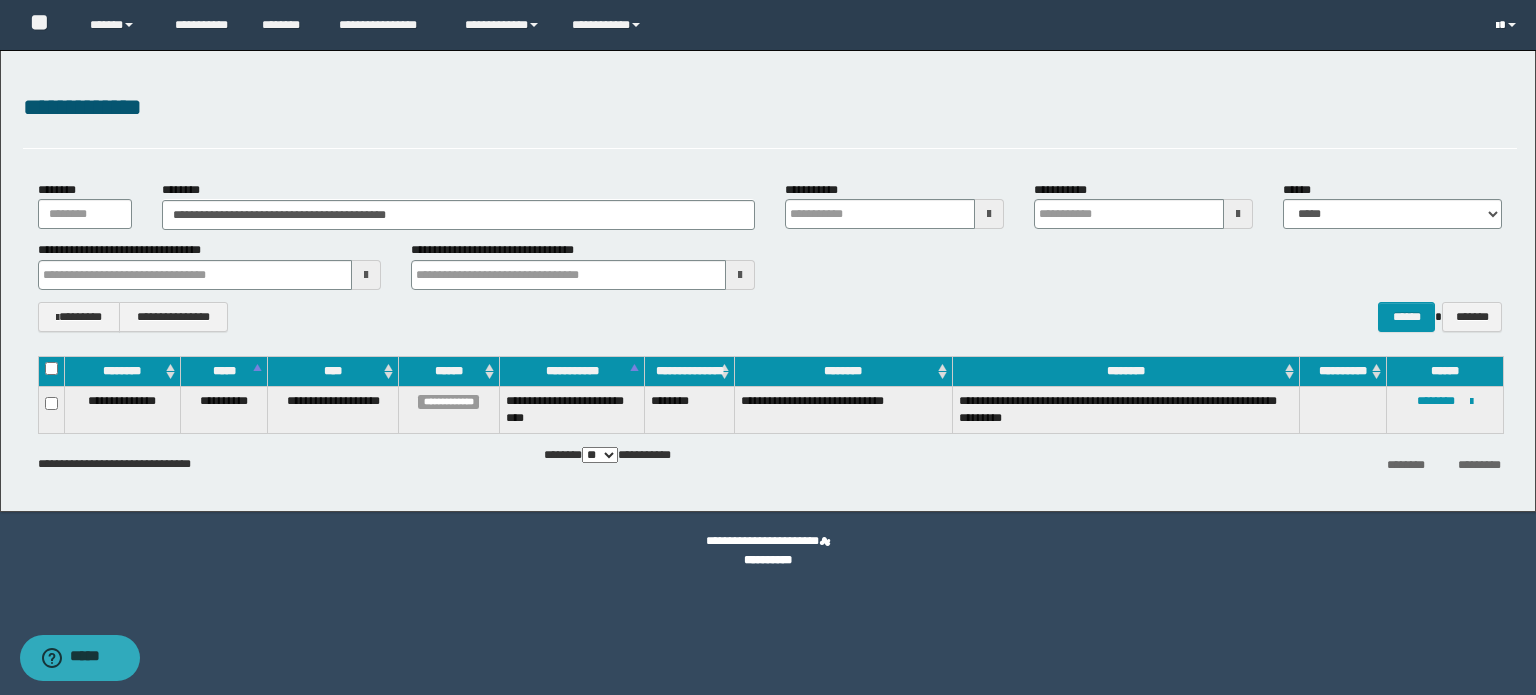 click at bounding box center [1497, 26] 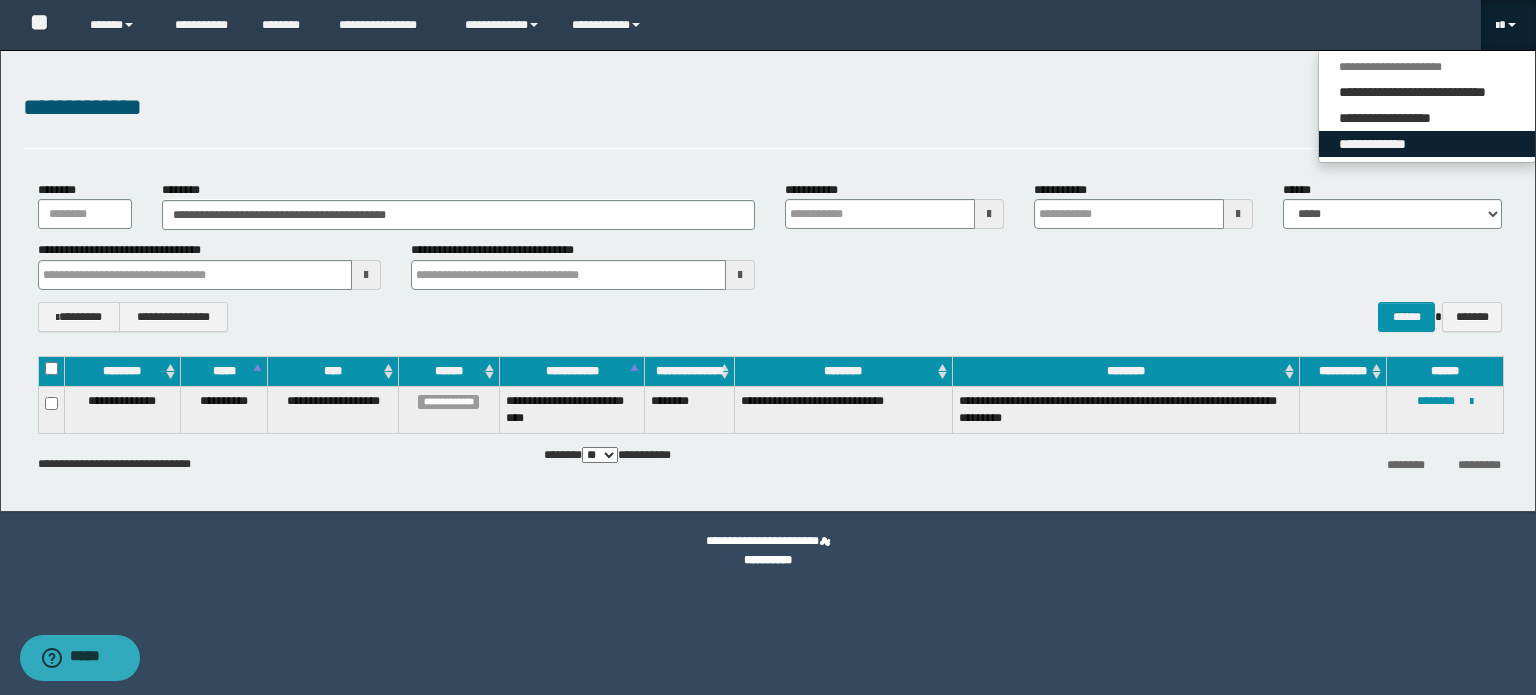 click on "**********" at bounding box center [1427, 144] 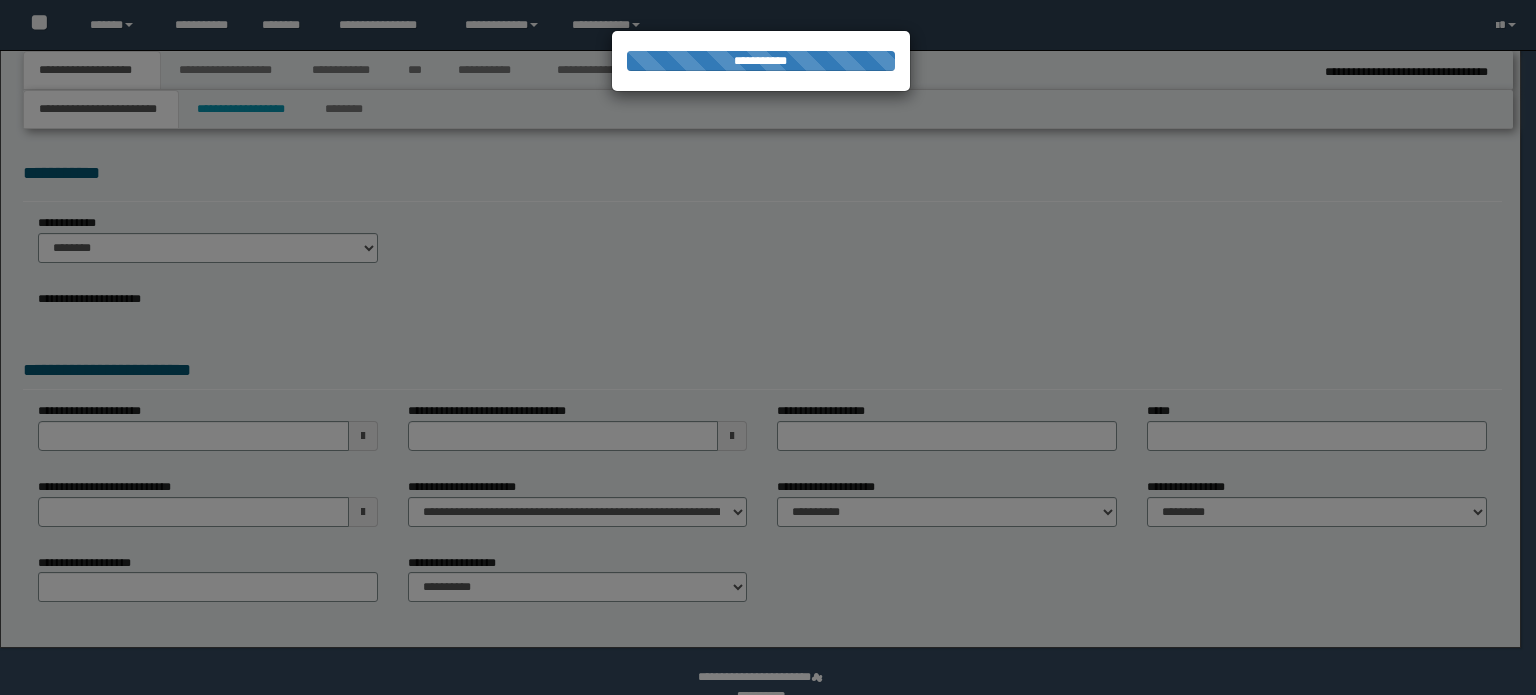 scroll, scrollTop: 0, scrollLeft: 0, axis: both 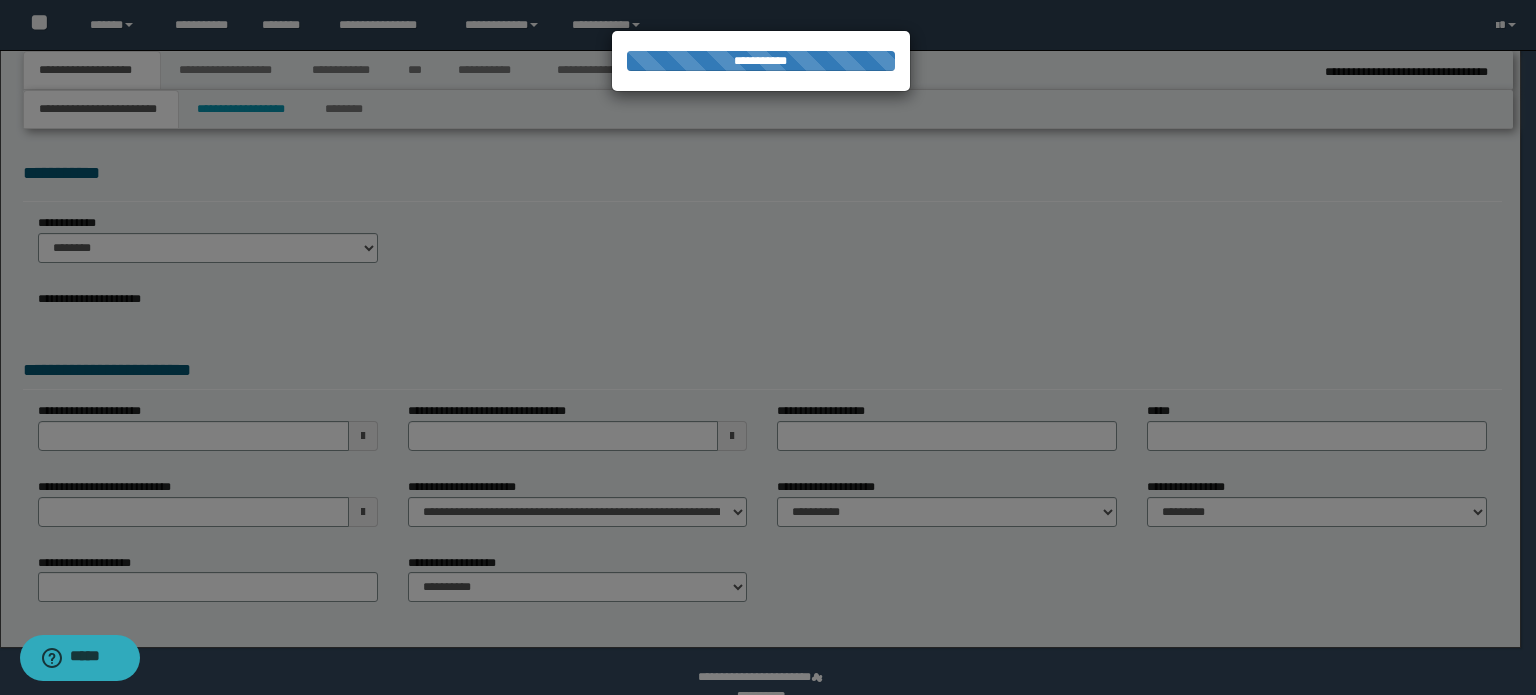 select on "*" 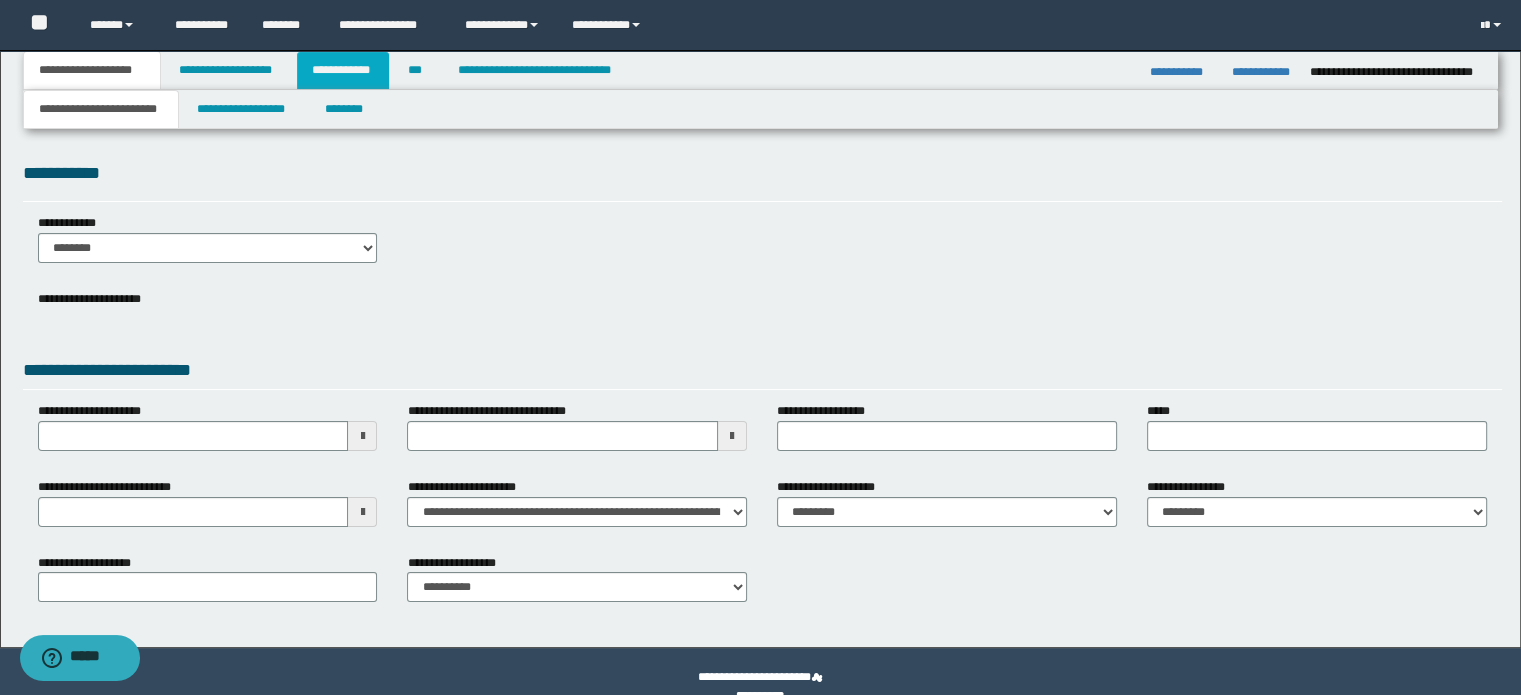 click on "**********" at bounding box center [343, 70] 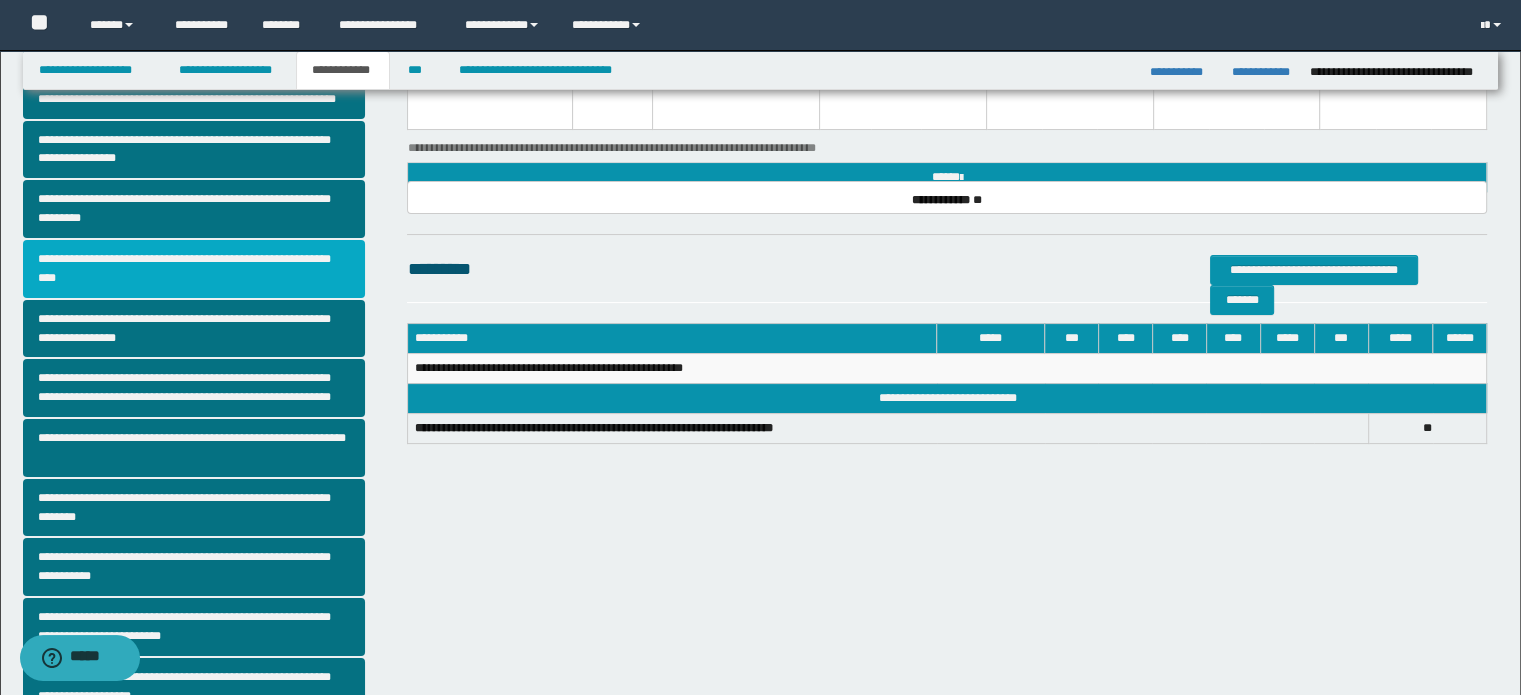 scroll, scrollTop: 300, scrollLeft: 0, axis: vertical 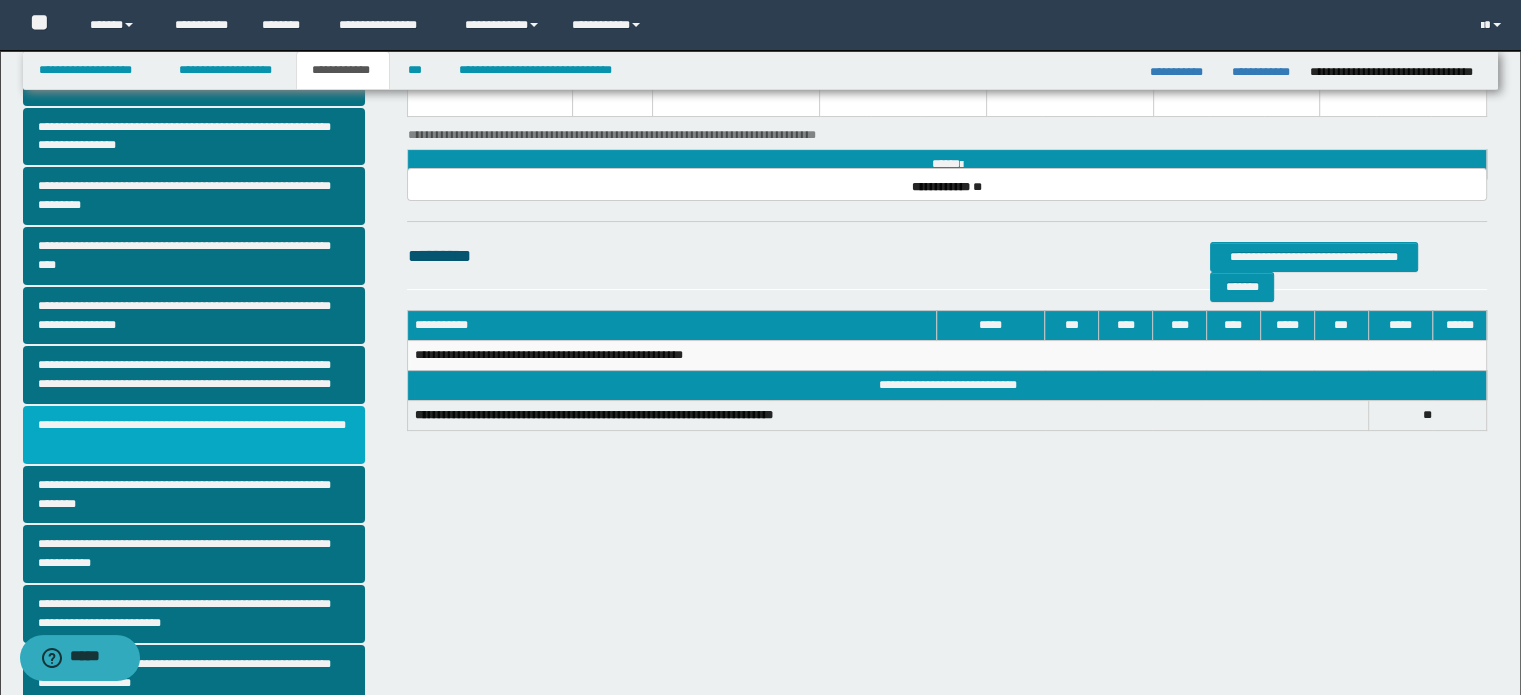 click on "**********" at bounding box center (194, 435) 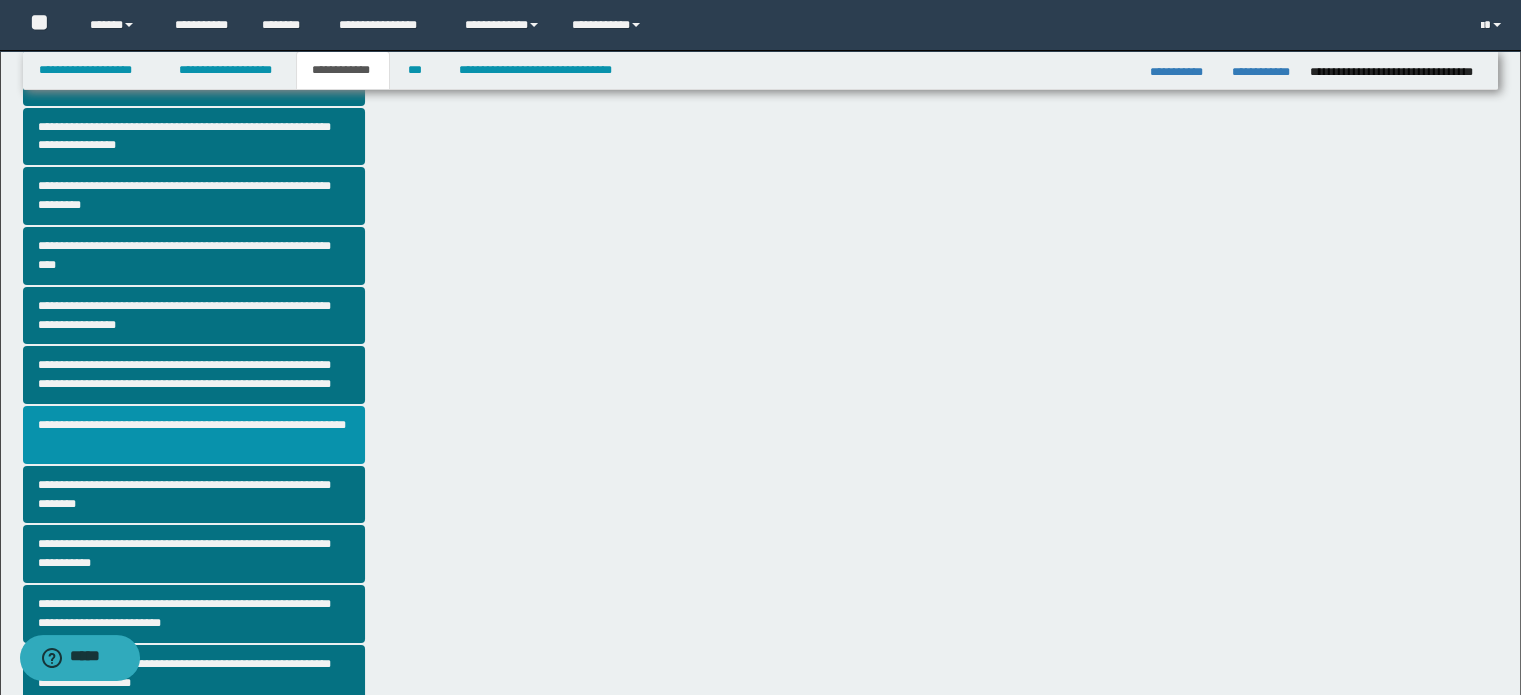scroll, scrollTop: 0, scrollLeft: 0, axis: both 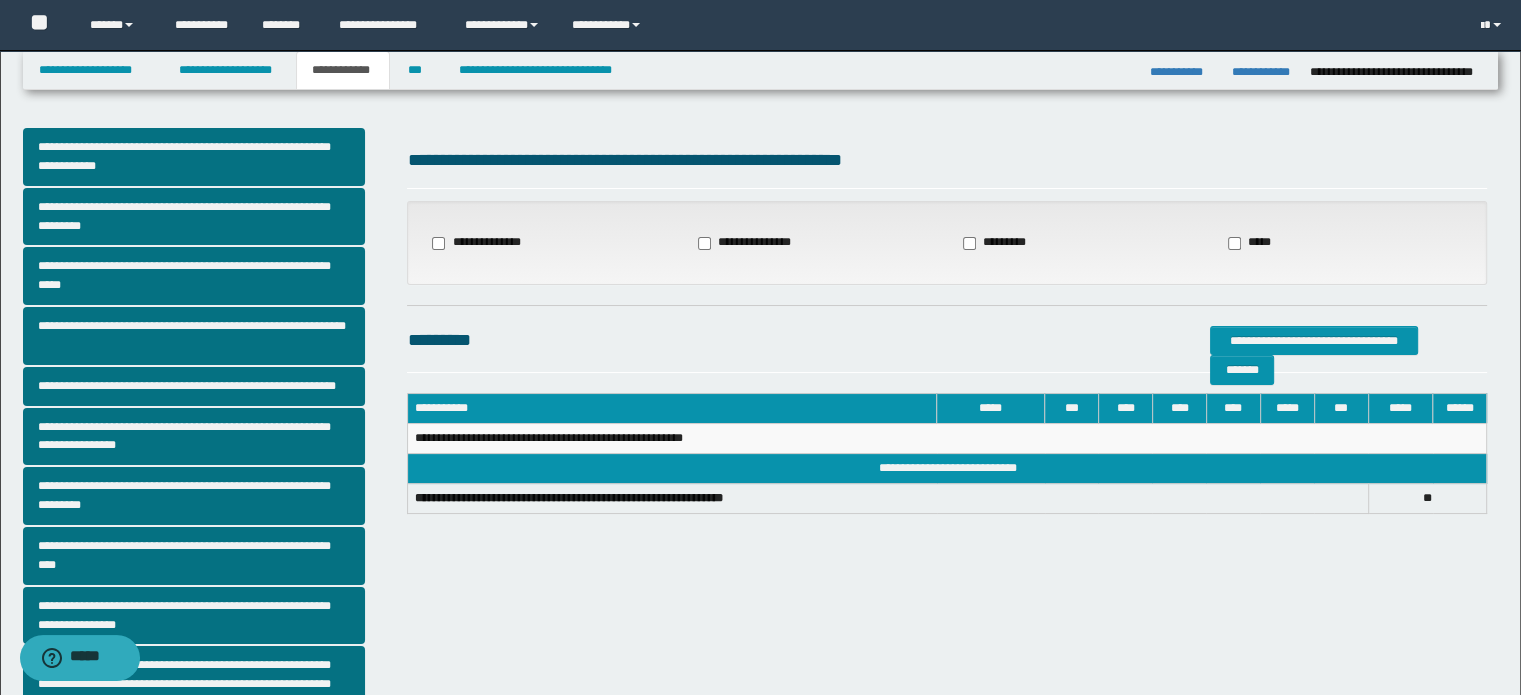 click on "**********" at bounding box center (481, 243) 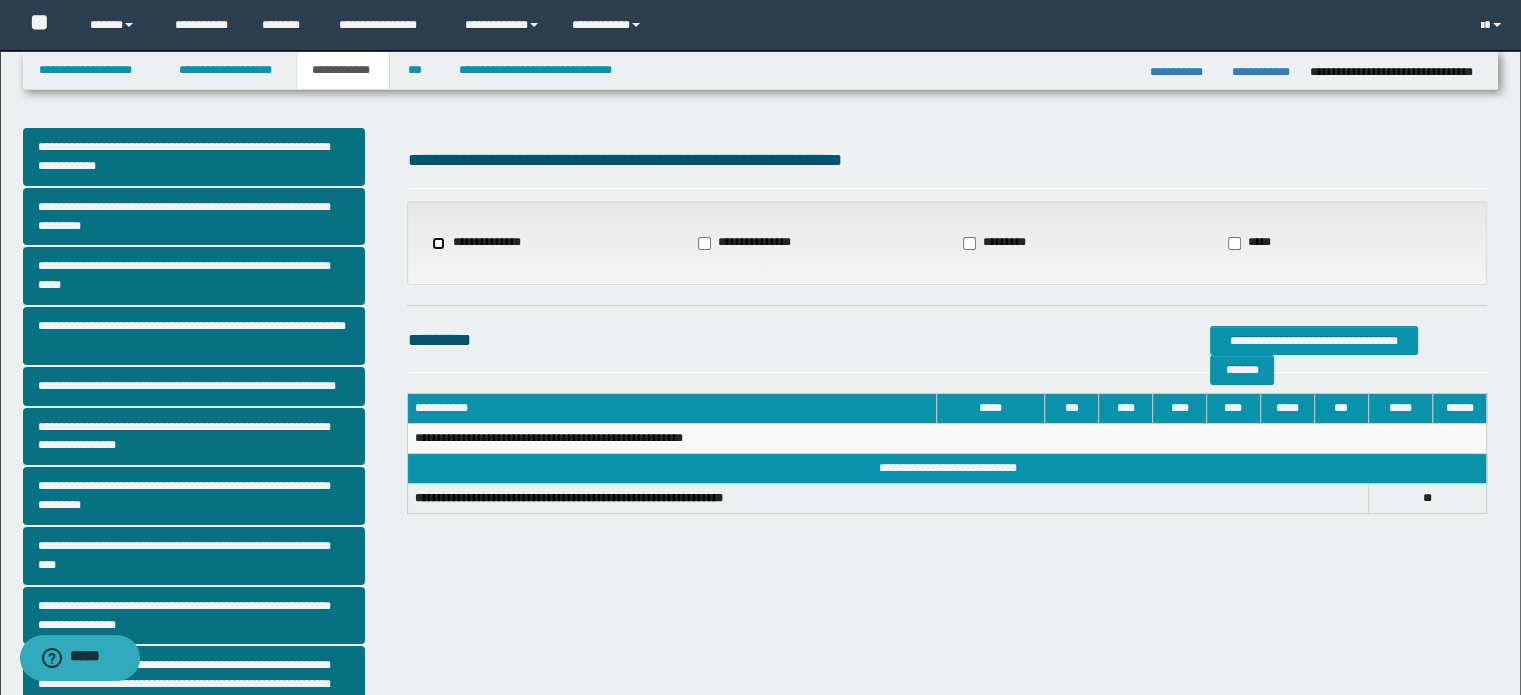 select on "*" 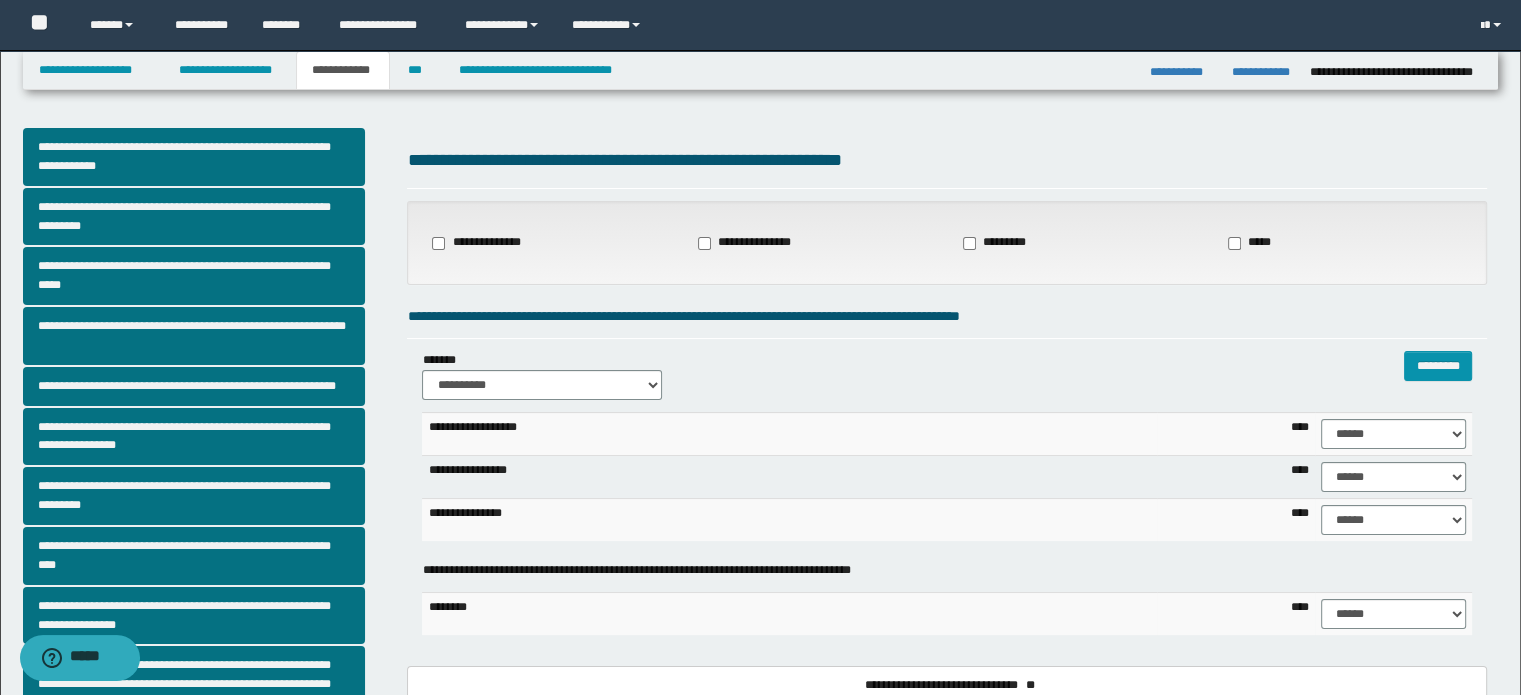 click on "**********" at bounding box center [751, 243] 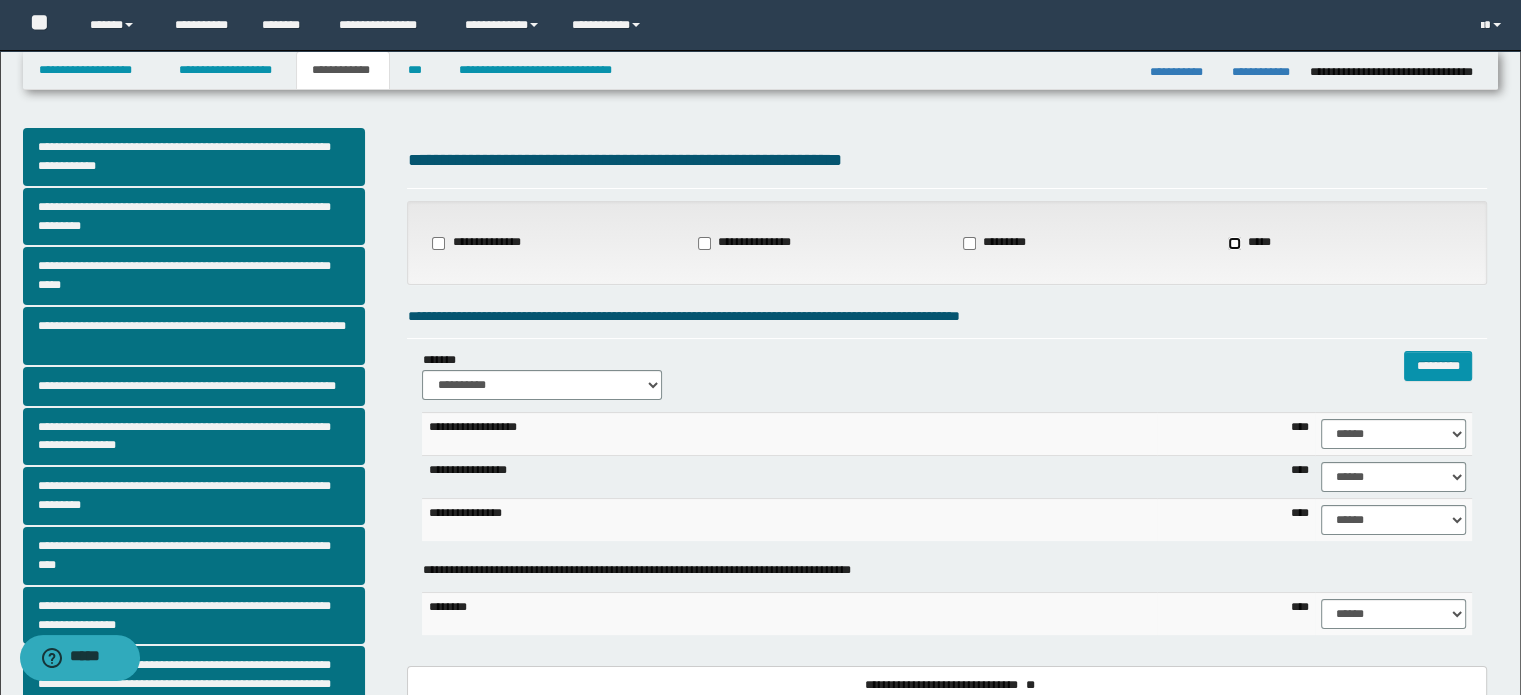 scroll, scrollTop: 100, scrollLeft: 0, axis: vertical 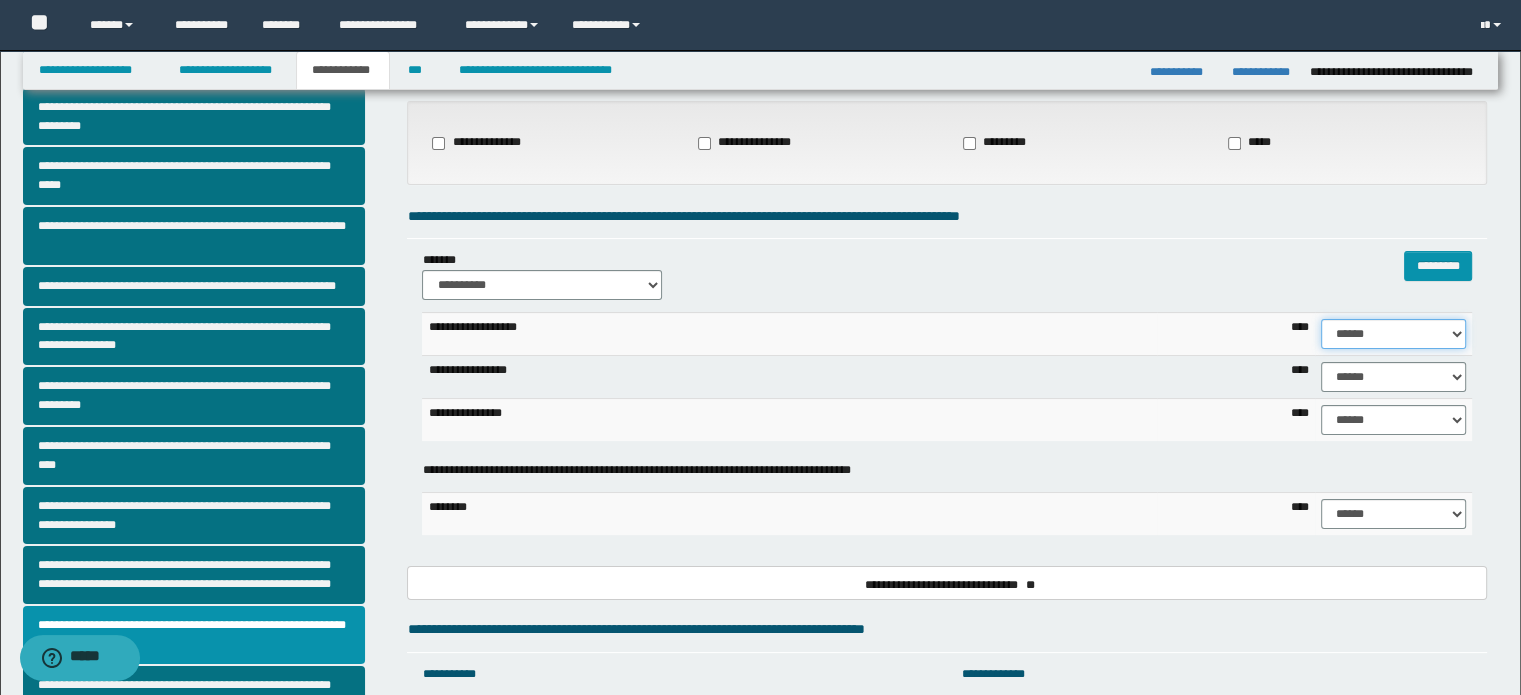 click on "******
****
**
**
**
**
**
**
**
**
***
***
***
***
***
***
***
***
***
***
****
****
****
****" at bounding box center (1393, 334) 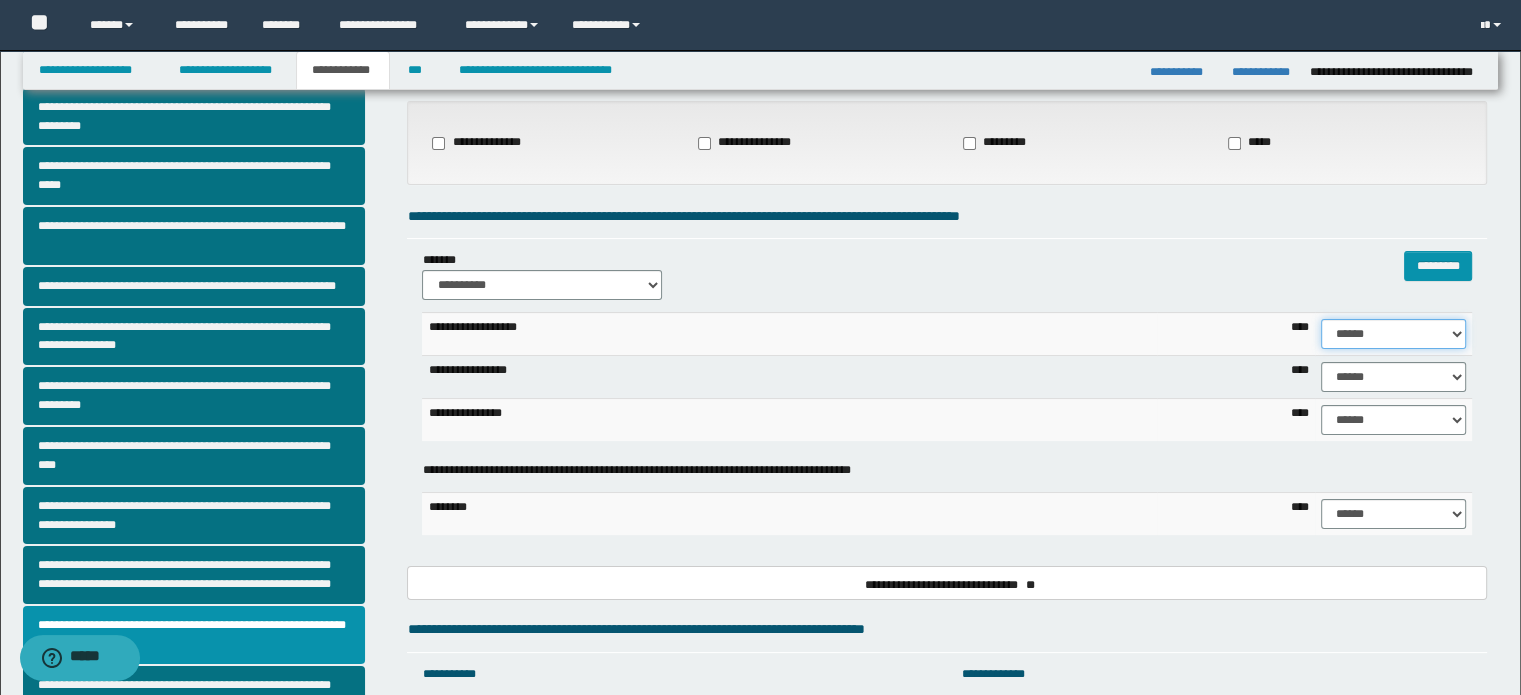 select on "****" 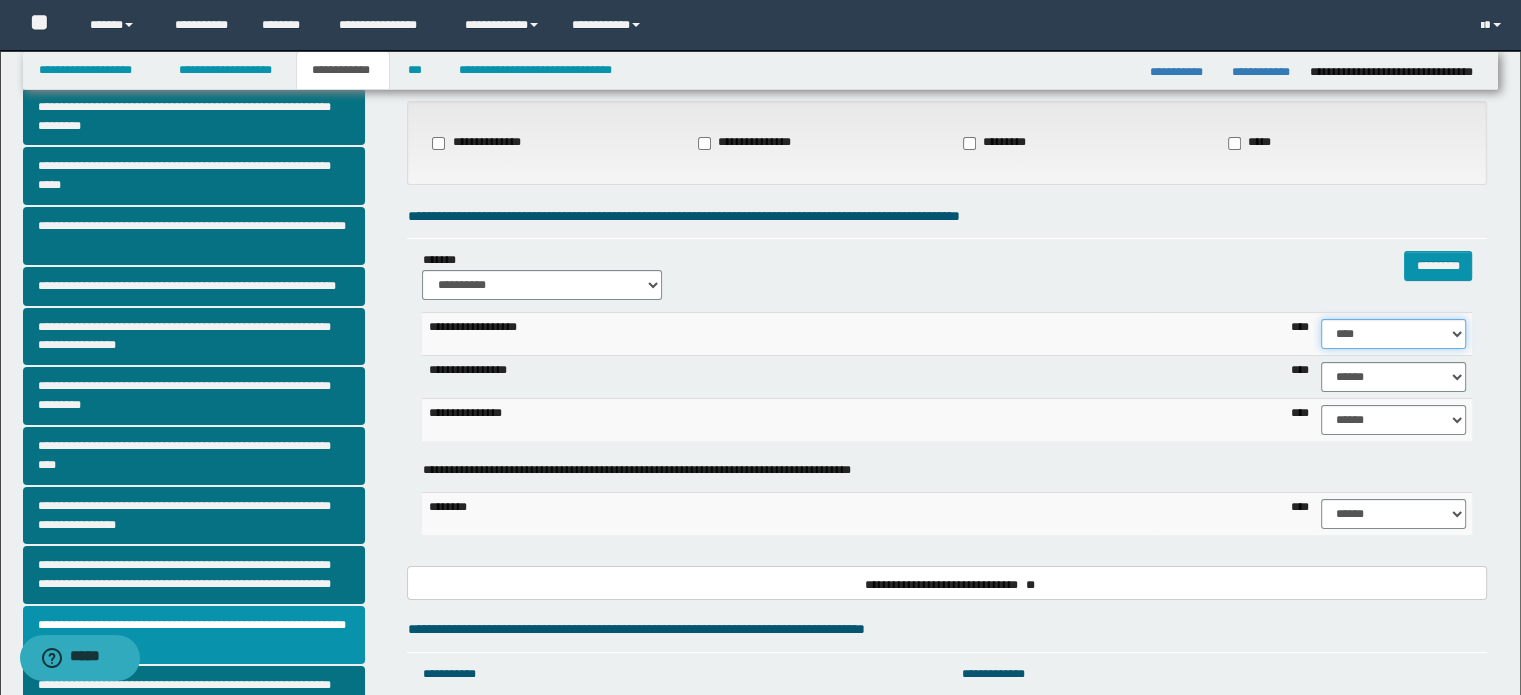 click on "******
****
**
**
**
**
**
**
**
**
***
***
***
***
***
***
***
***
***
***
****
****
****
****" at bounding box center [1393, 334] 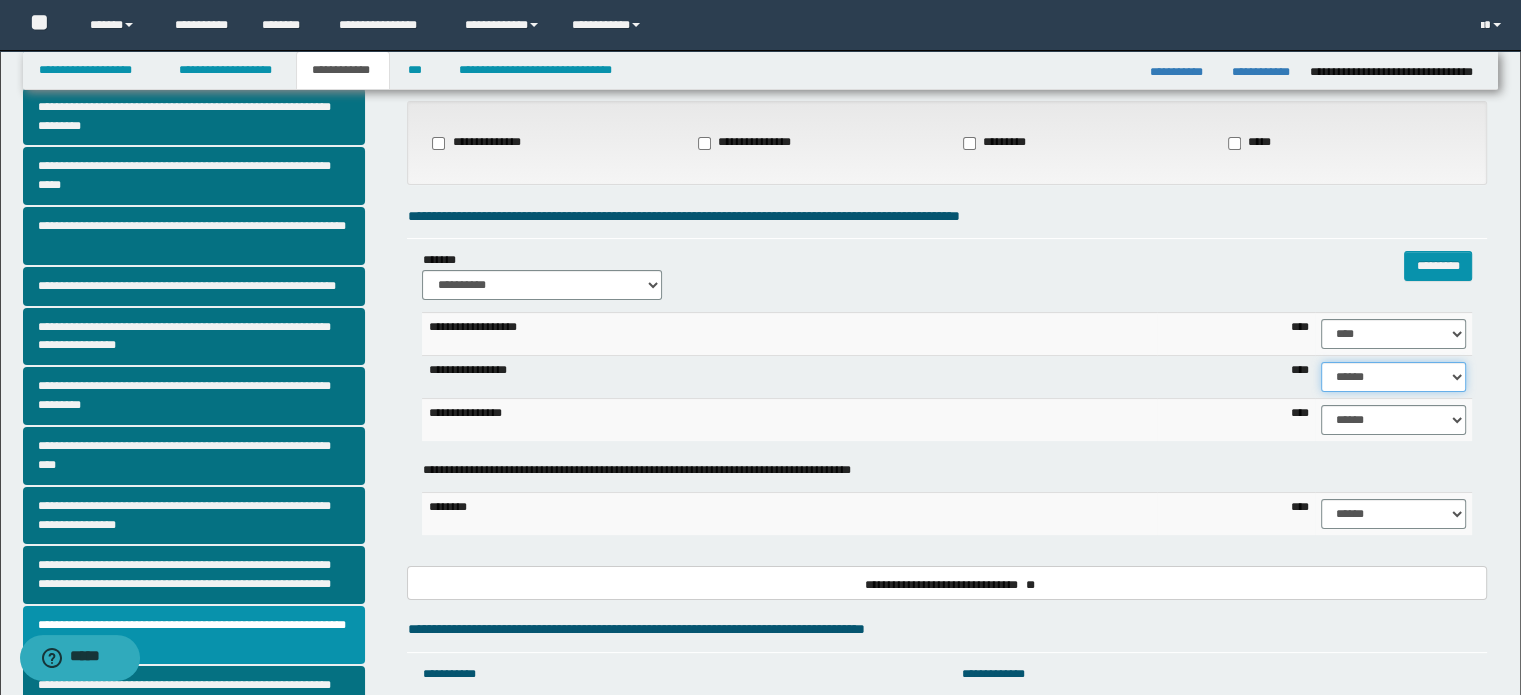 click on "******
****
**
**
**
**
**
**
**
**
***
***
***
***
***
***
***
***
***
***
****
****
****
****" at bounding box center (1393, 377) 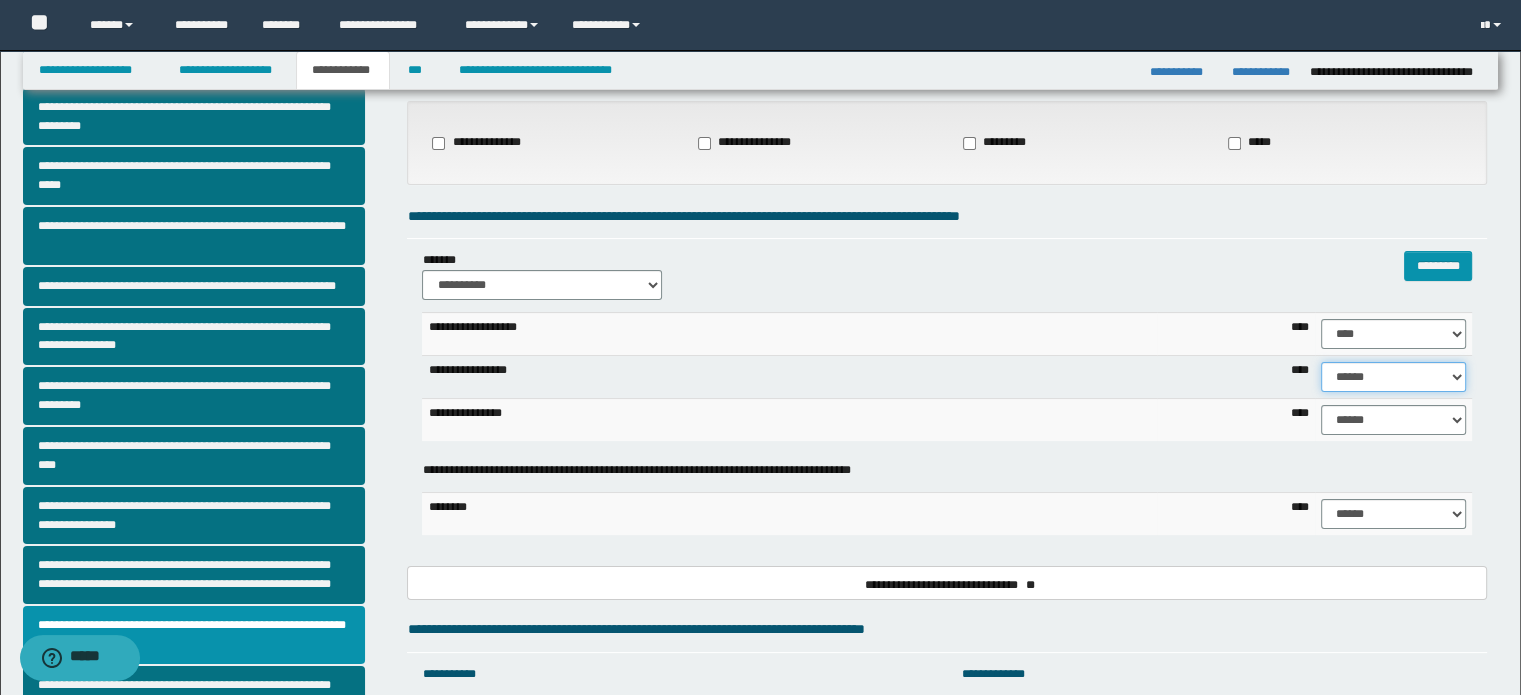 click on "******
****
**
**
**
**
**
**
**
**
***
***
***
***
***
***
***
***
***
***
****
****
****
****" at bounding box center [1393, 377] 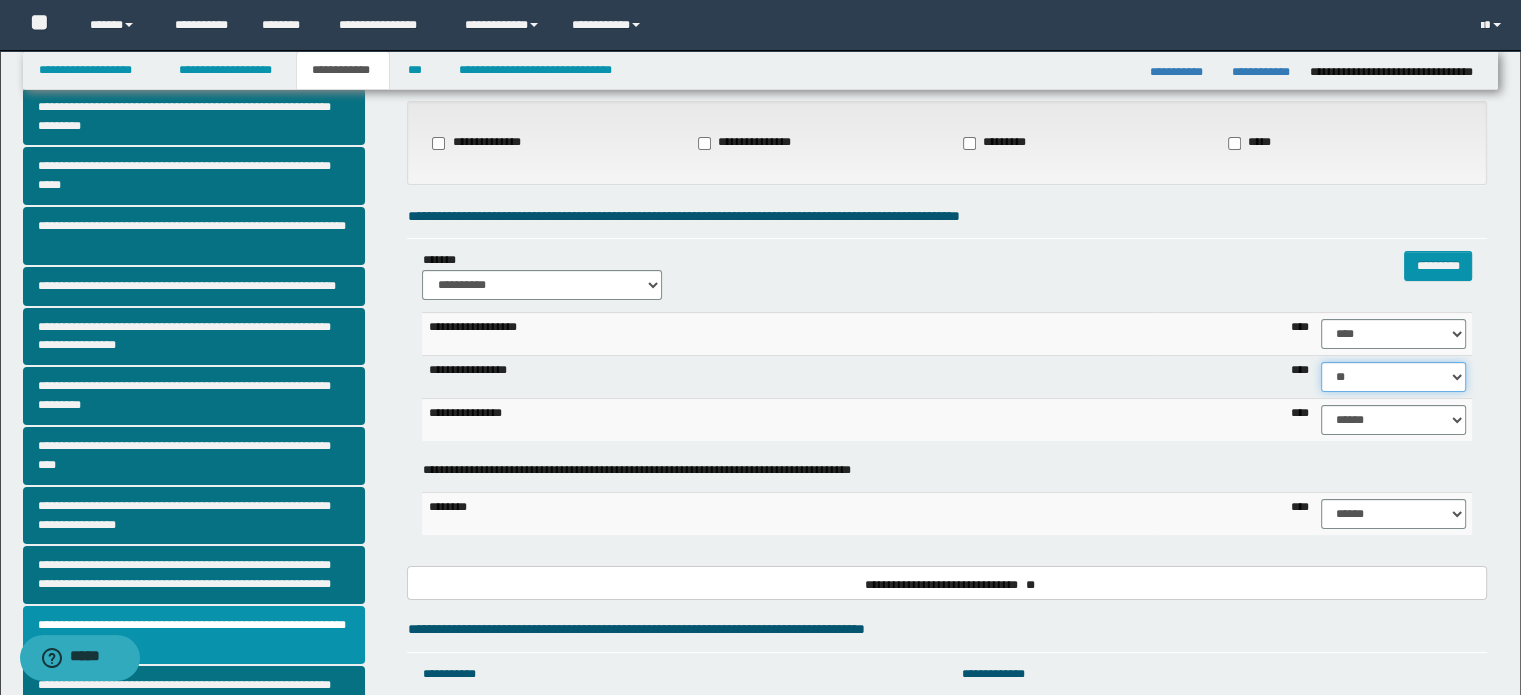 click on "******
****
**
**
**
**
**
**
**
**
***
***
***
***
***
***
***
***
***
***
****
****
****
****" at bounding box center (1393, 377) 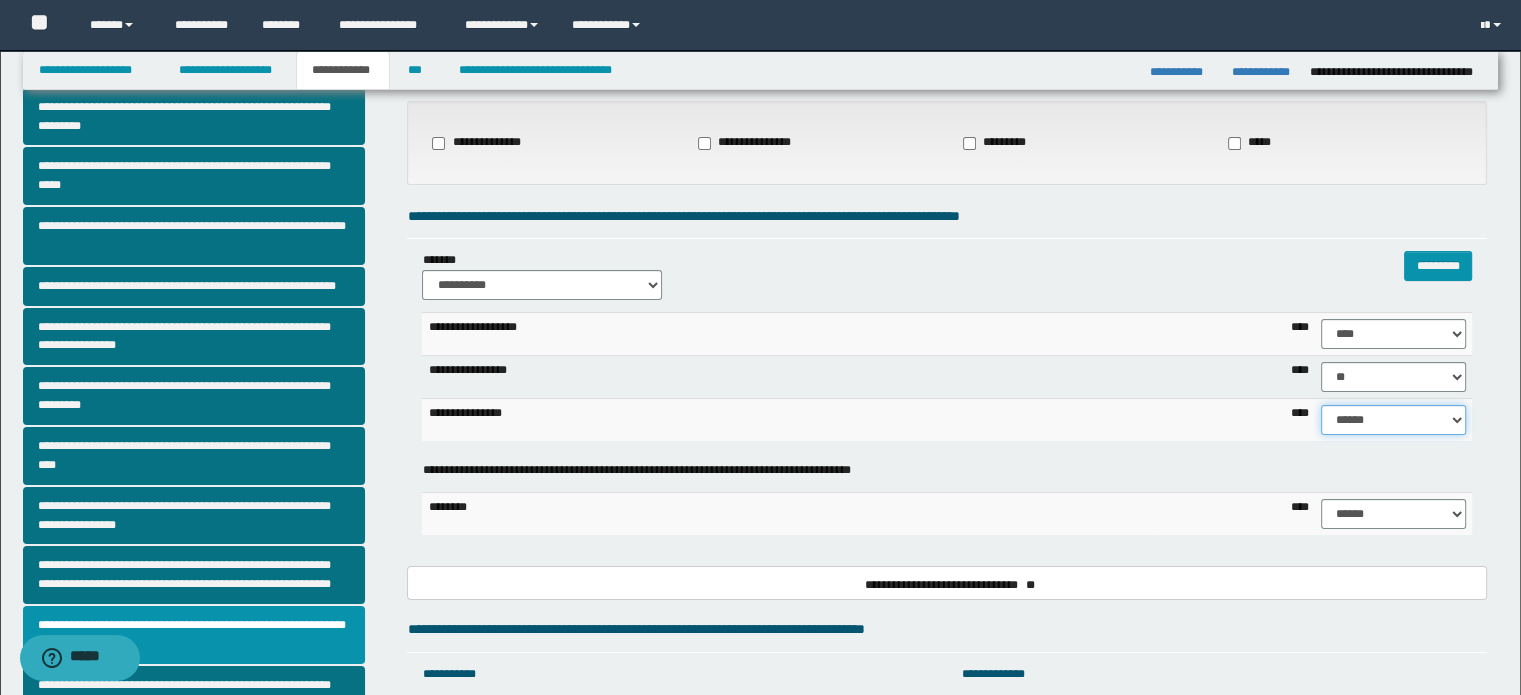 click on "******
****
**
**
**
**
**
**
**
**
***
***
***
***
***
***
***
***
***
***
****
****
****
****" at bounding box center [1393, 420] 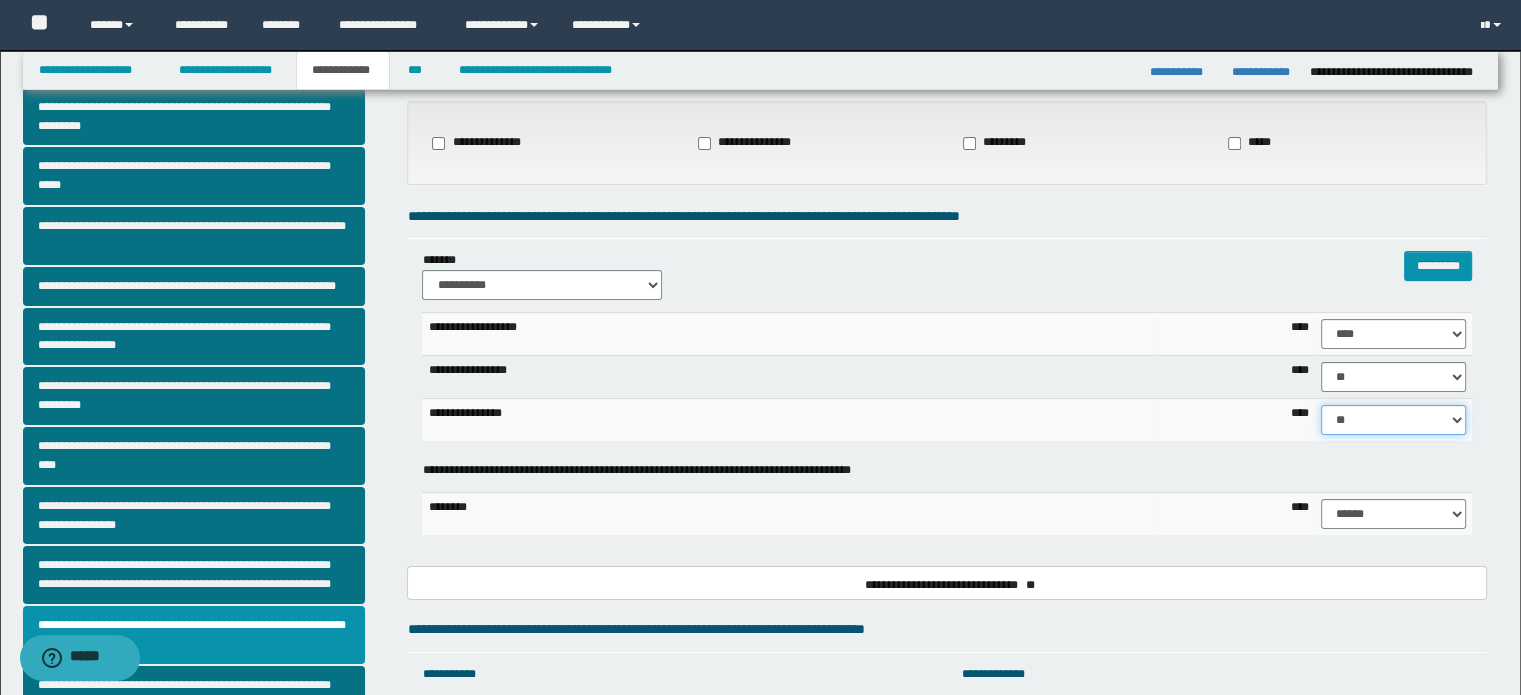 click on "******
****
**
**
**
**
**
**
**
**
***
***
***
***
***
***
***
***
***
***
****
****
****
****" at bounding box center [1393, 420] 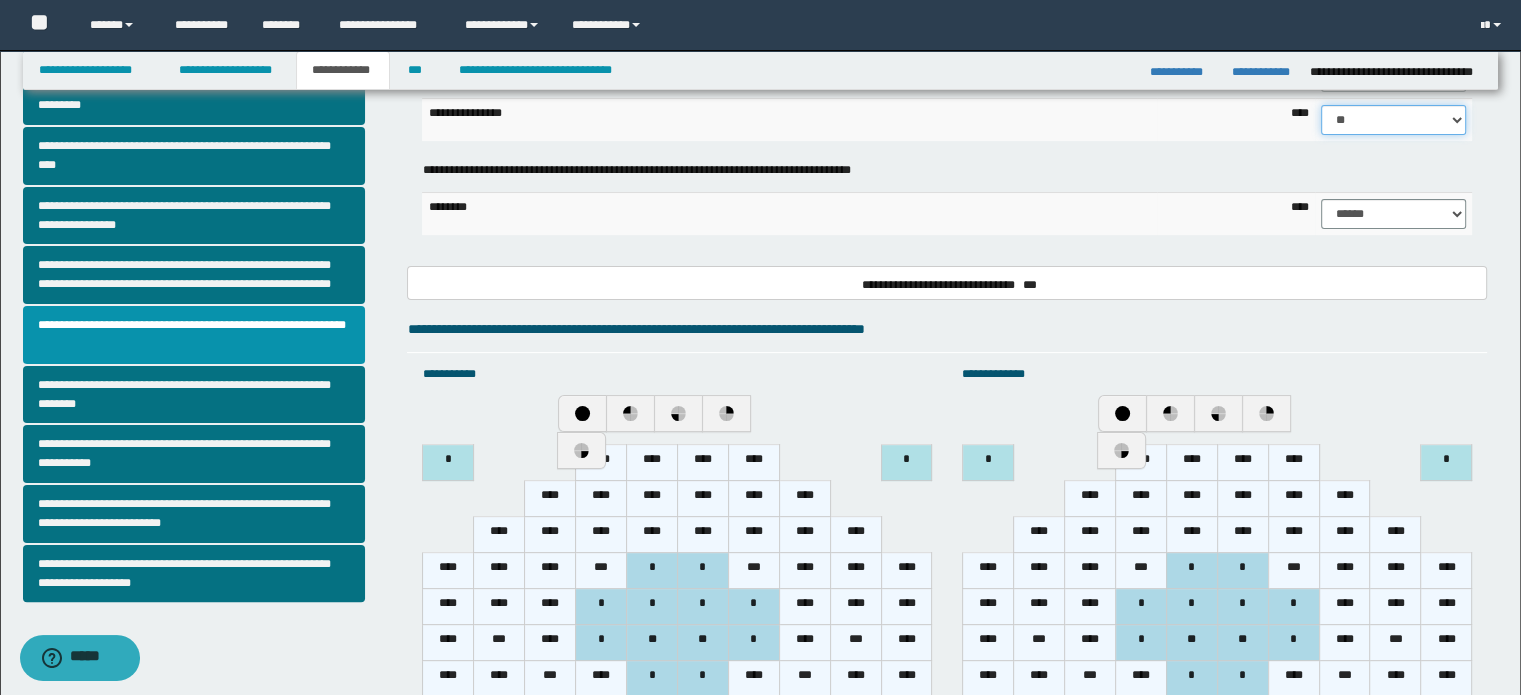 scroll, scrollTop: 700, scrollLeft: 0, axis: vertical 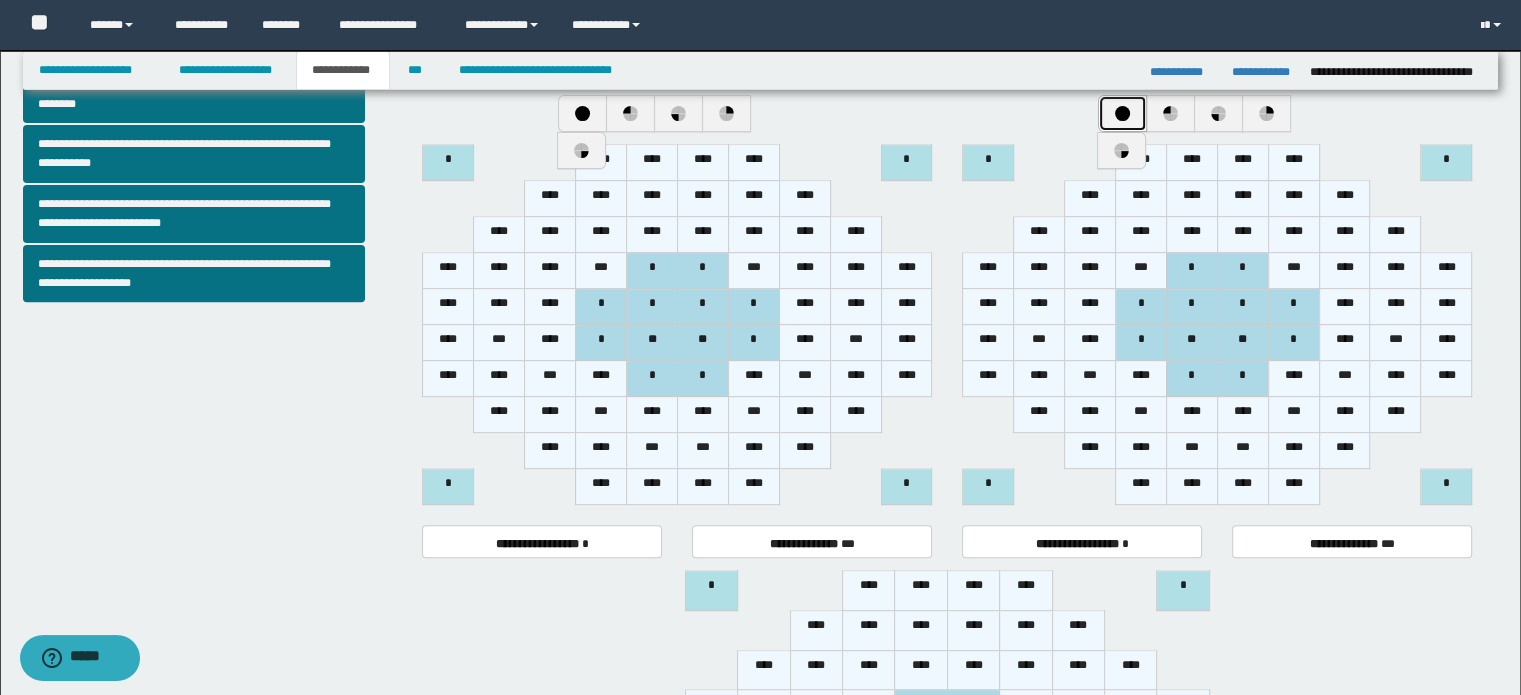 click at bounding box center [1122, 113] 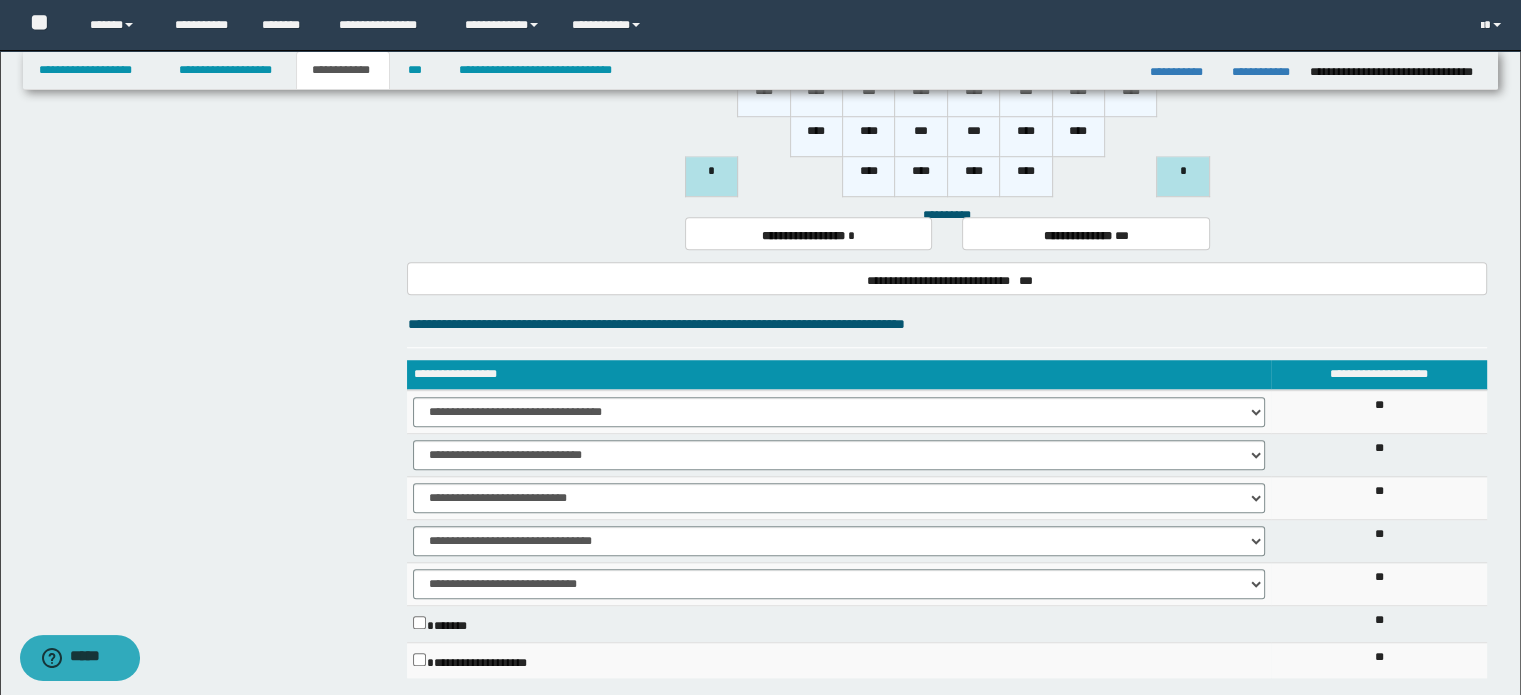 scroll, scrollTop: 1600, scrollLeft: 0, axis: vertical 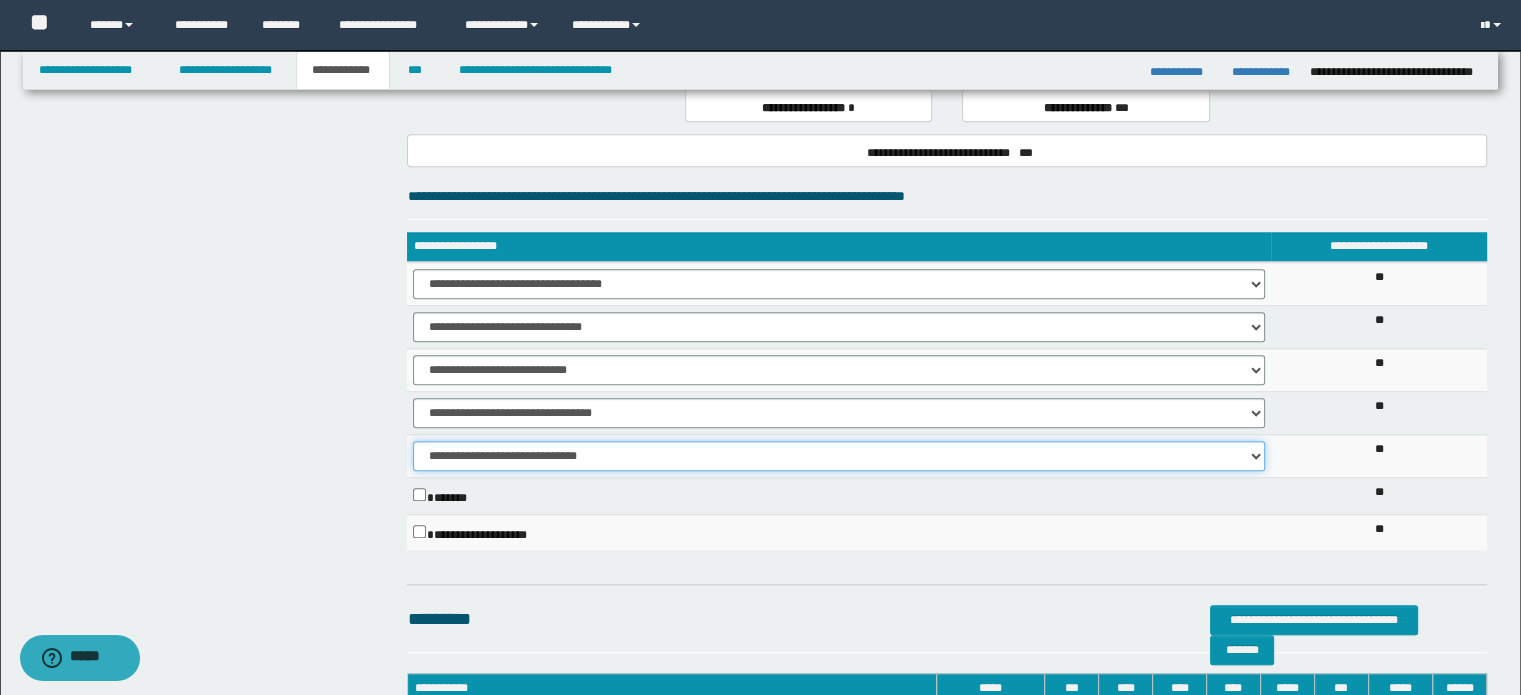 click on "**********" at bounding box center [839, 456] 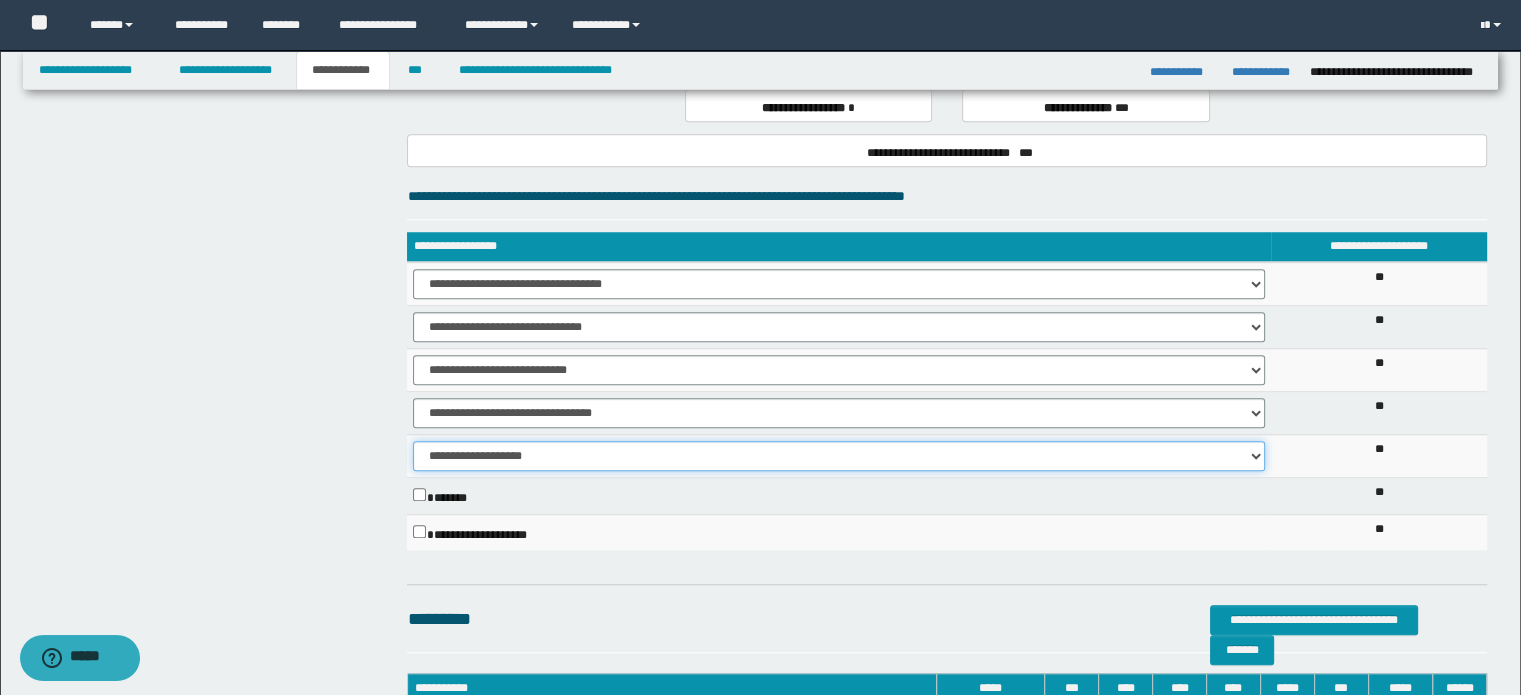click on "**********" at bounding box center [839, 456] 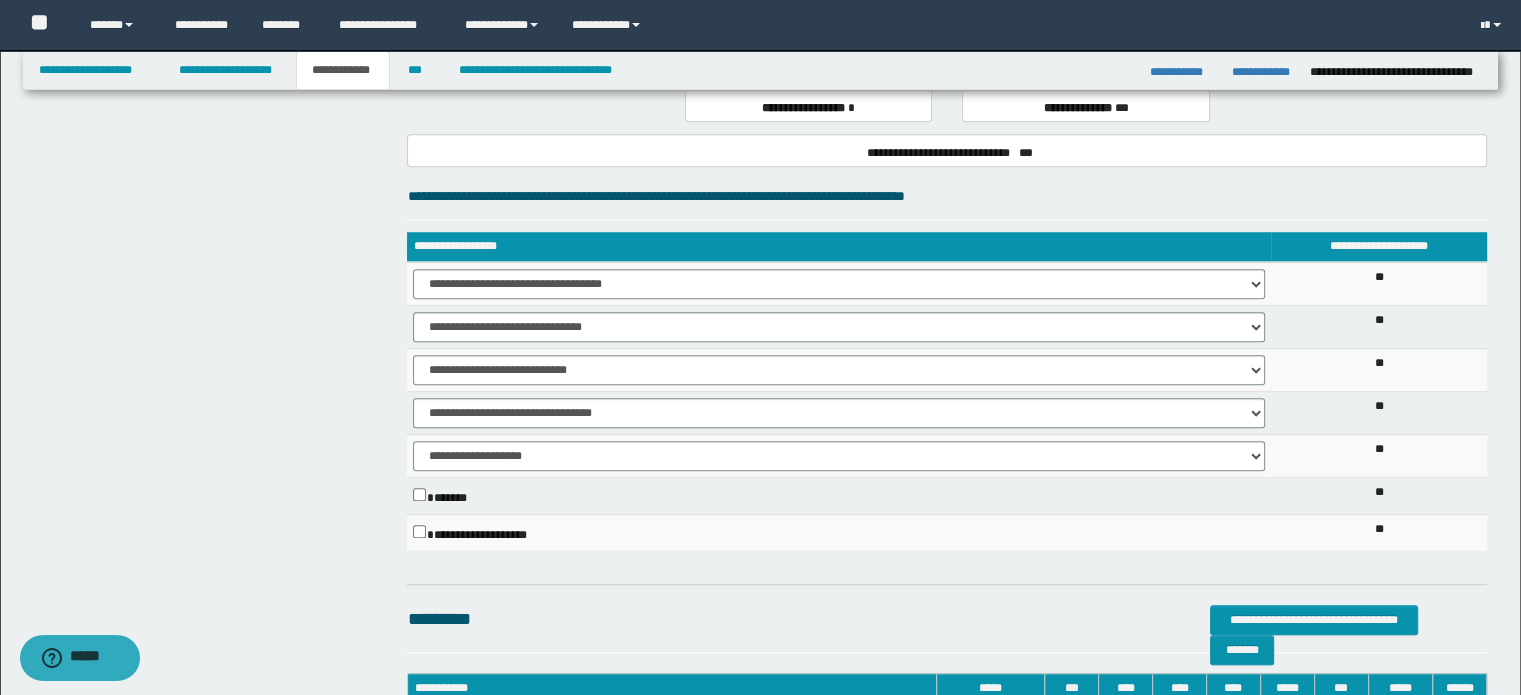 click on "**********" at bounding box center (839, 532) 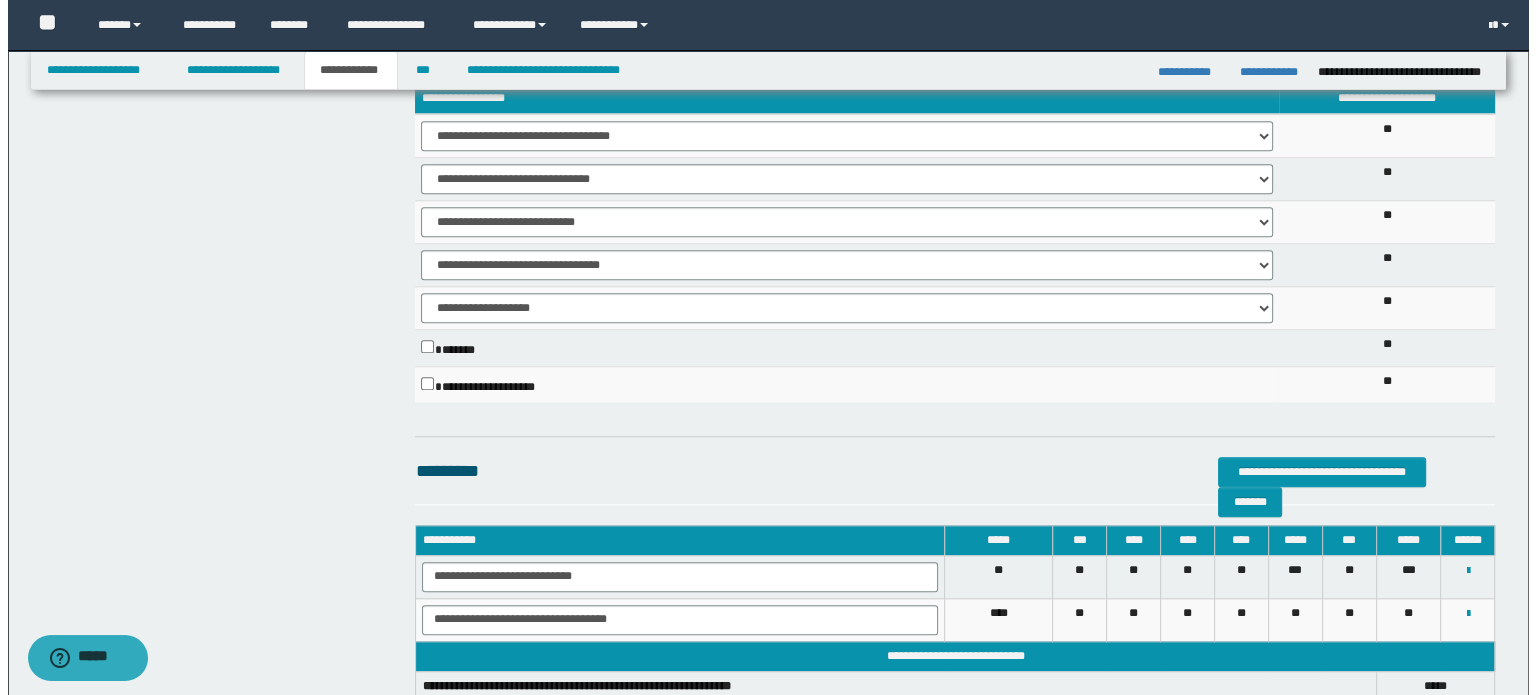 scroll, scrollTop: 1881, scrollLeft: 0, axis: vertical 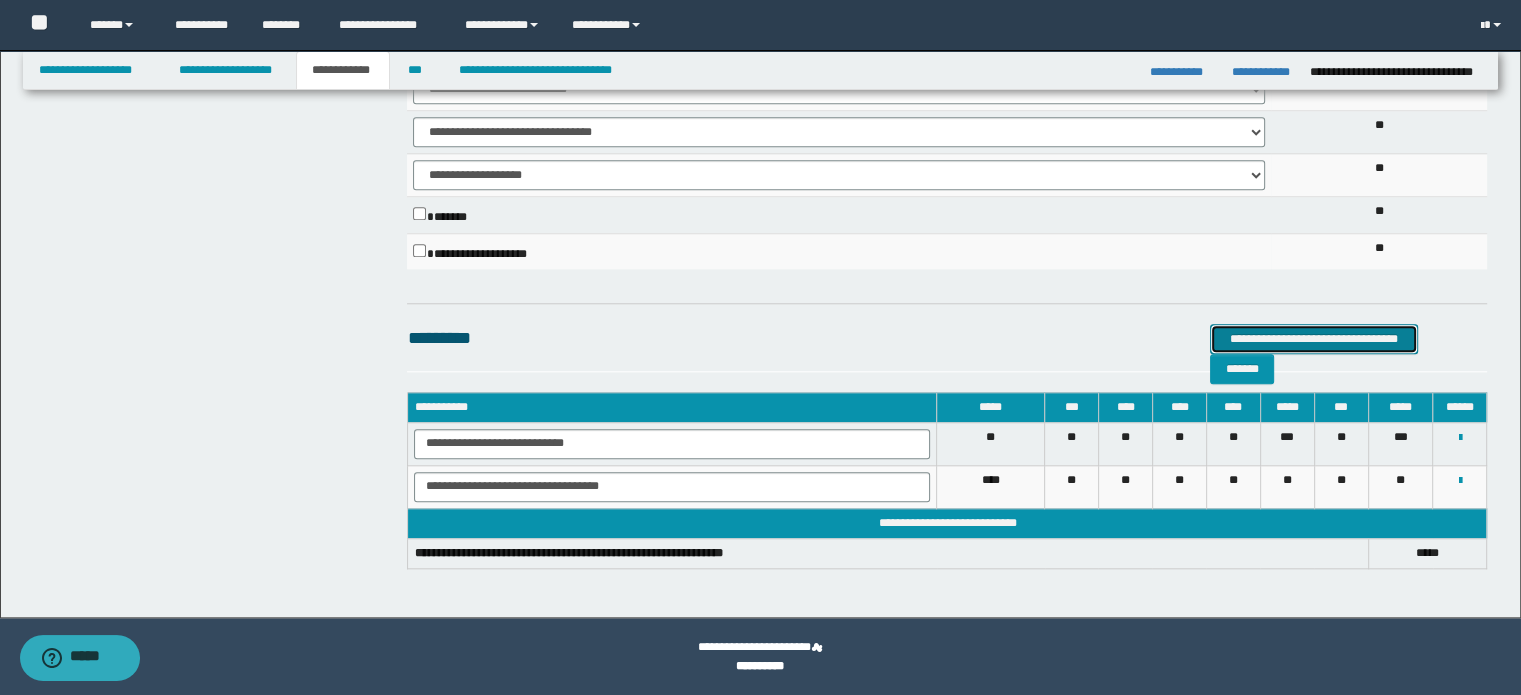 click on "**********" at bounding box center [1314, 339] 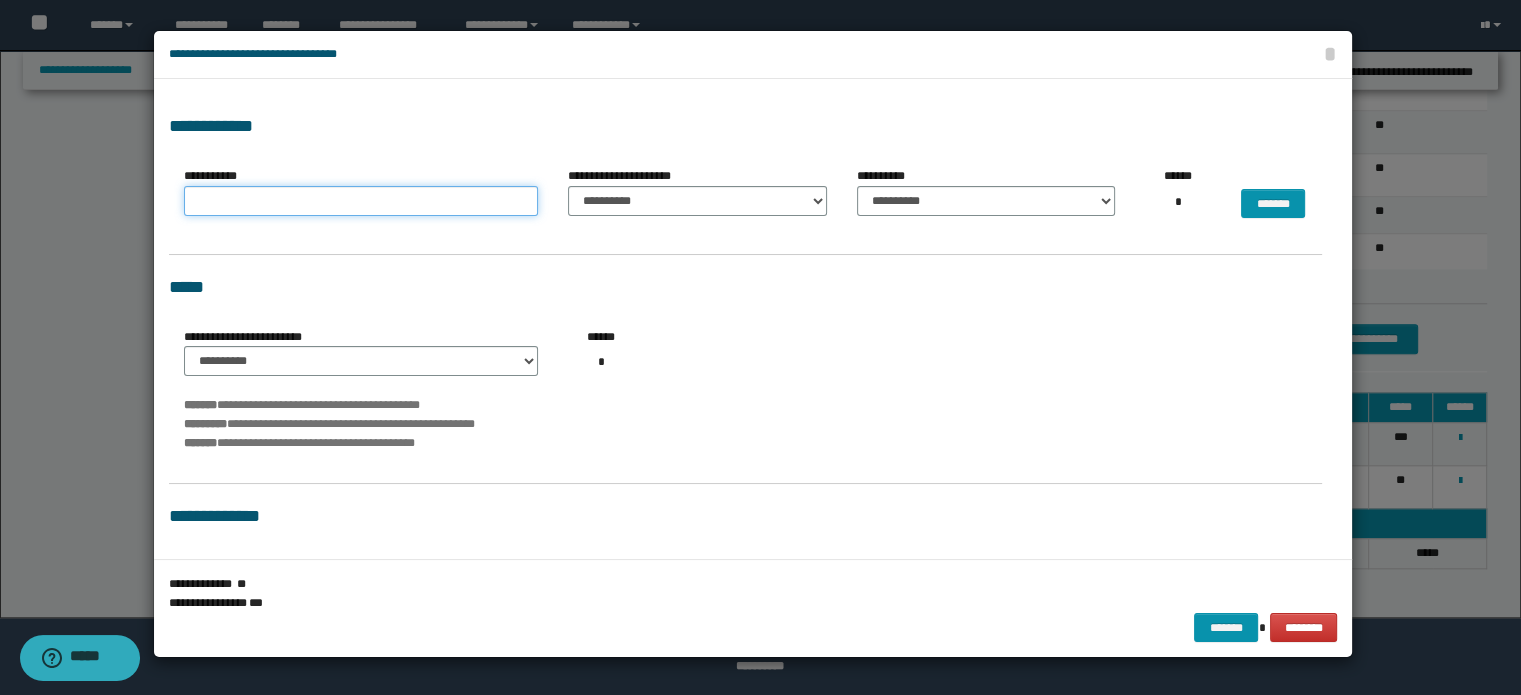 click on "**********" at bounding box center (361, 201) 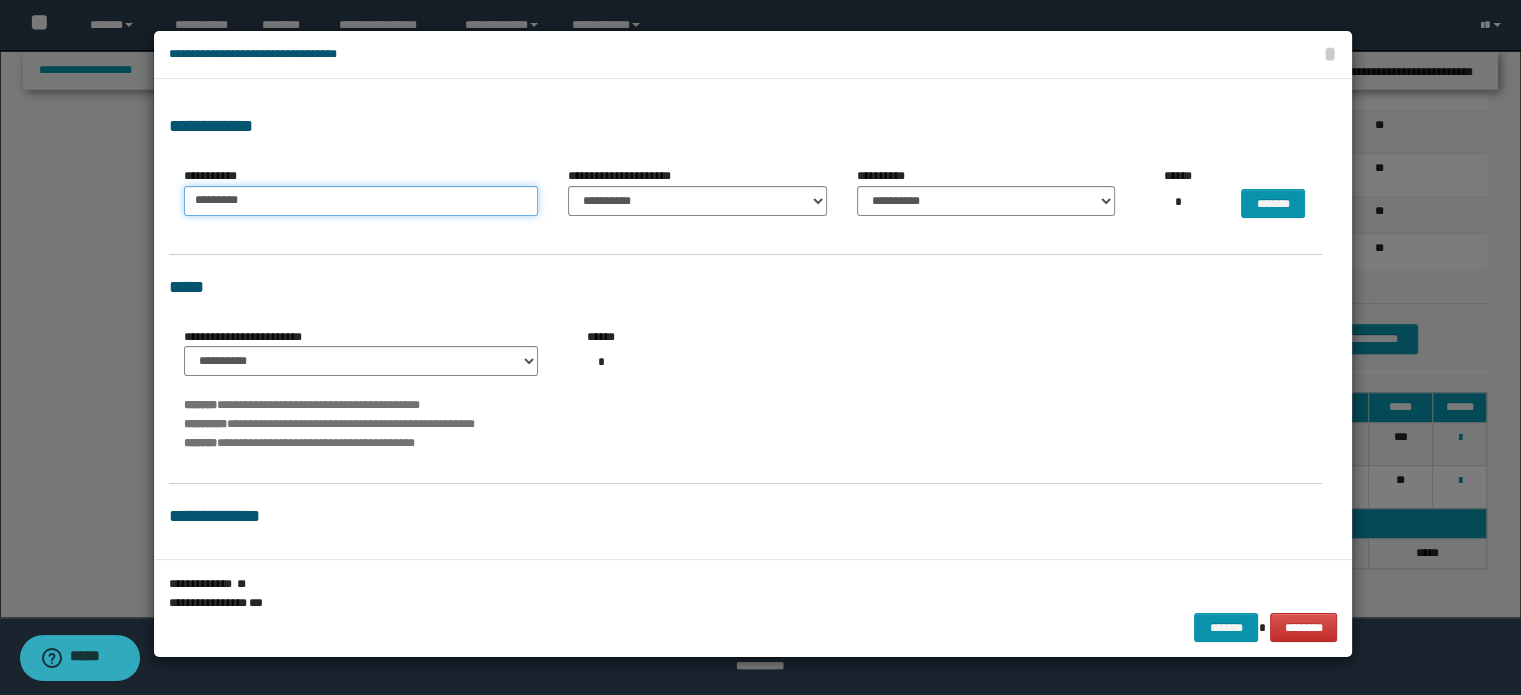 type on "*********" 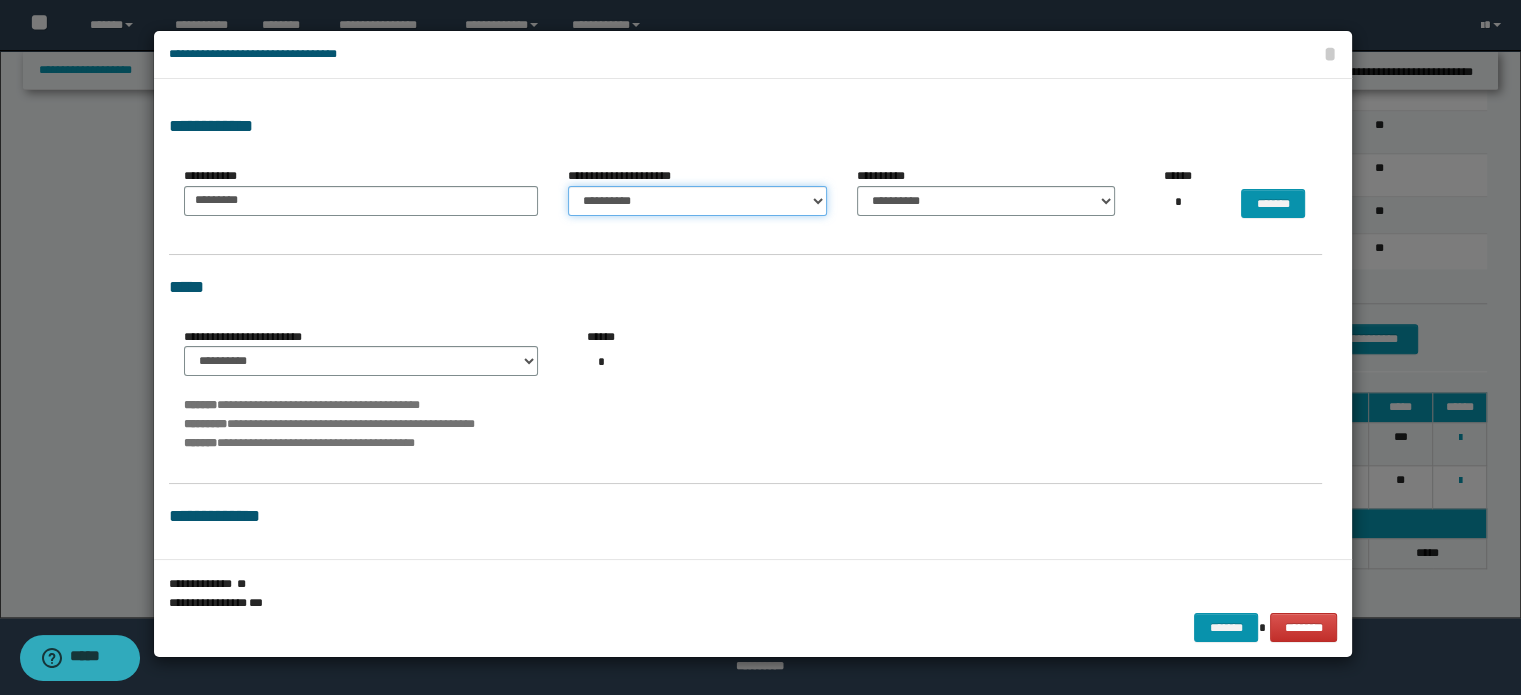 click on "**********" at bounding box center [697, 201] 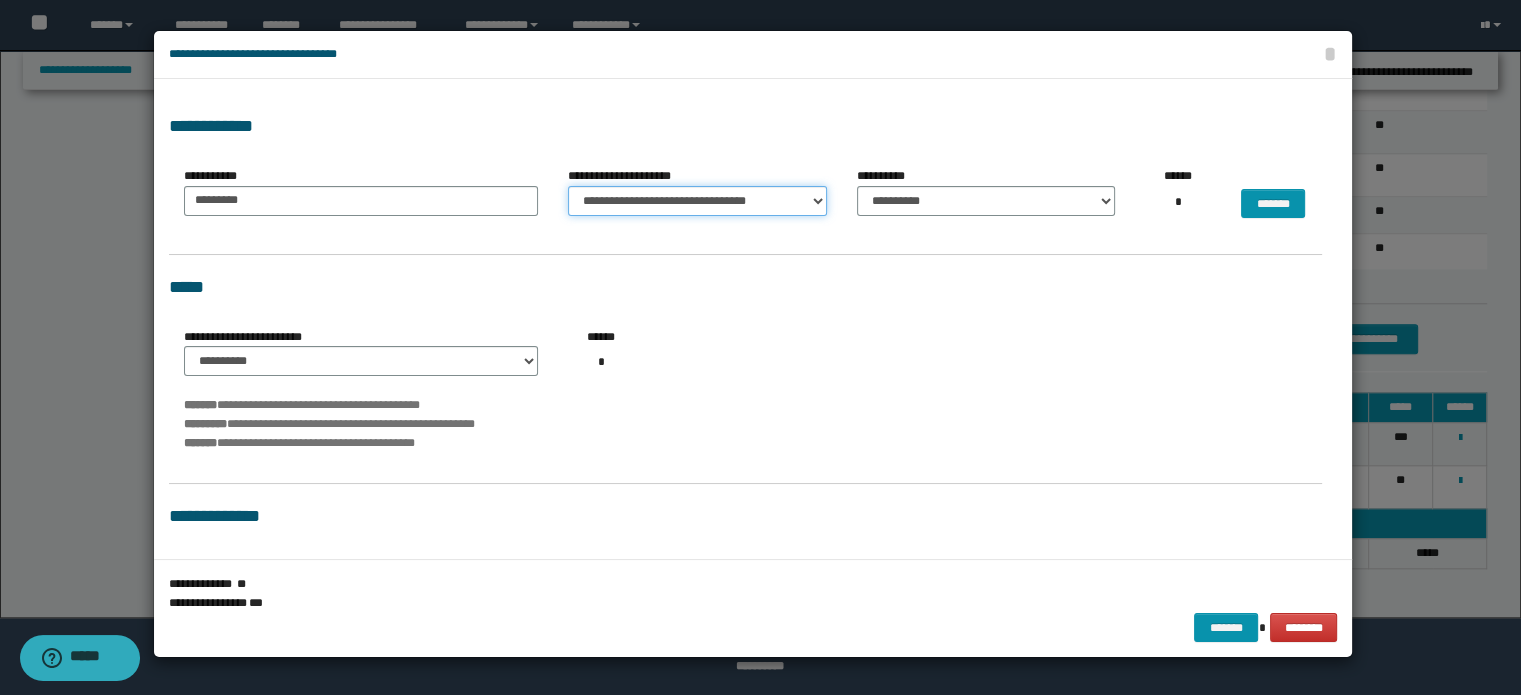 click on "**********" at bounding box center [697, 201] 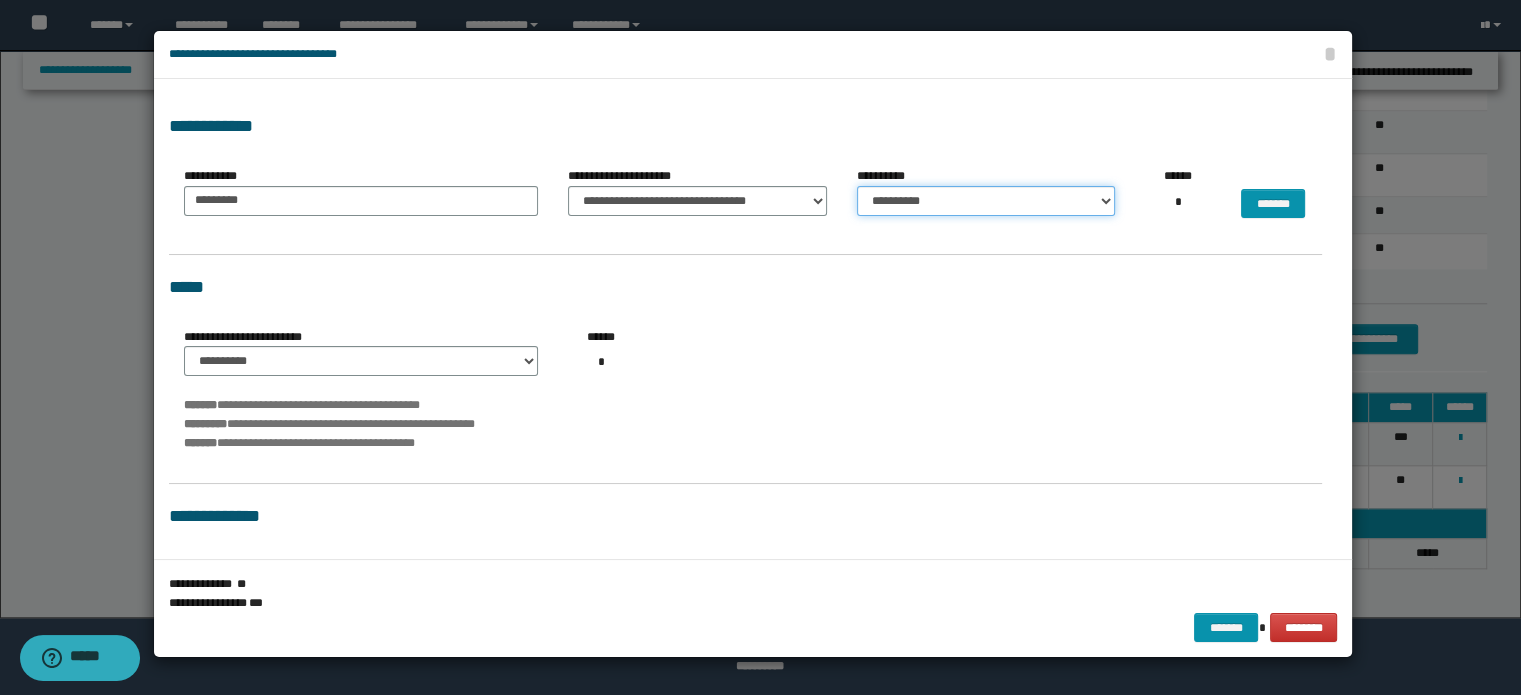 click on "**********" at bounding box center [986, 201] 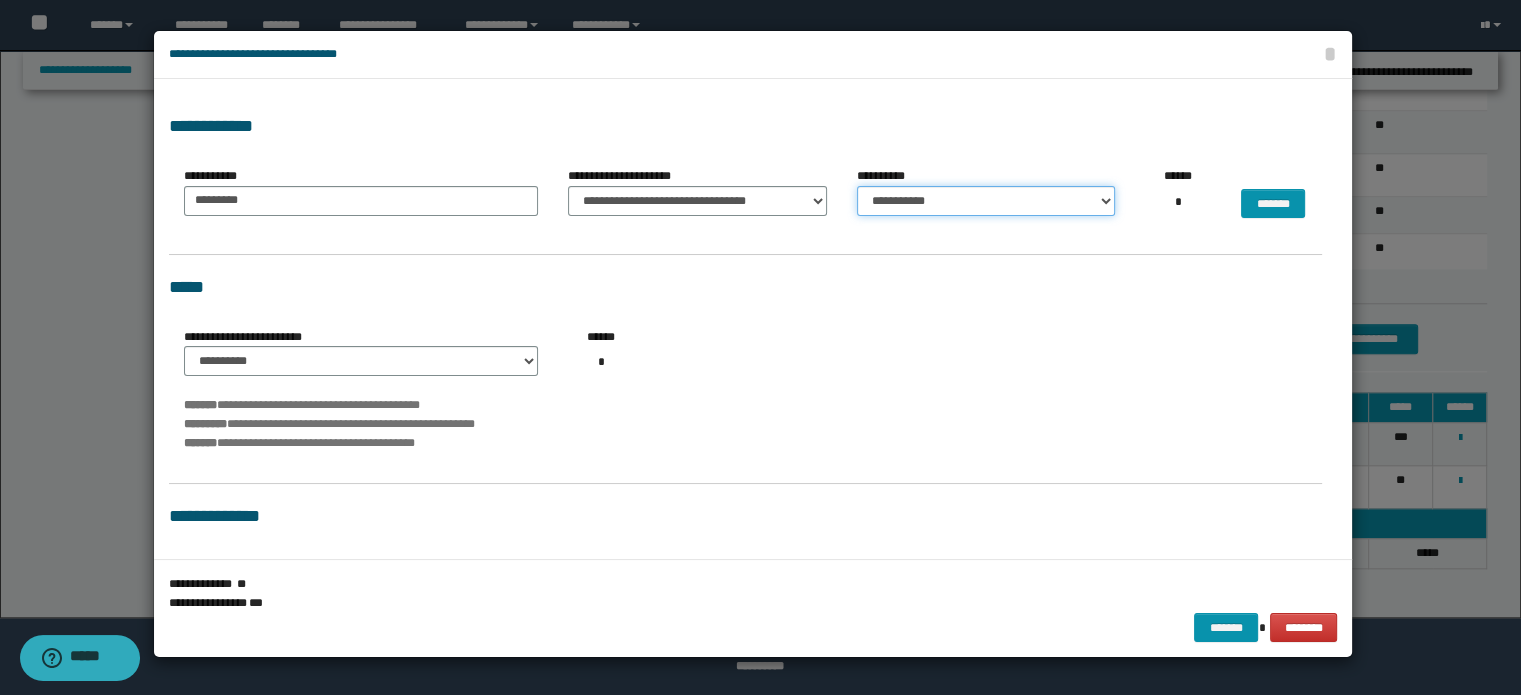 click on "**********" at bounding box center [986, 201] 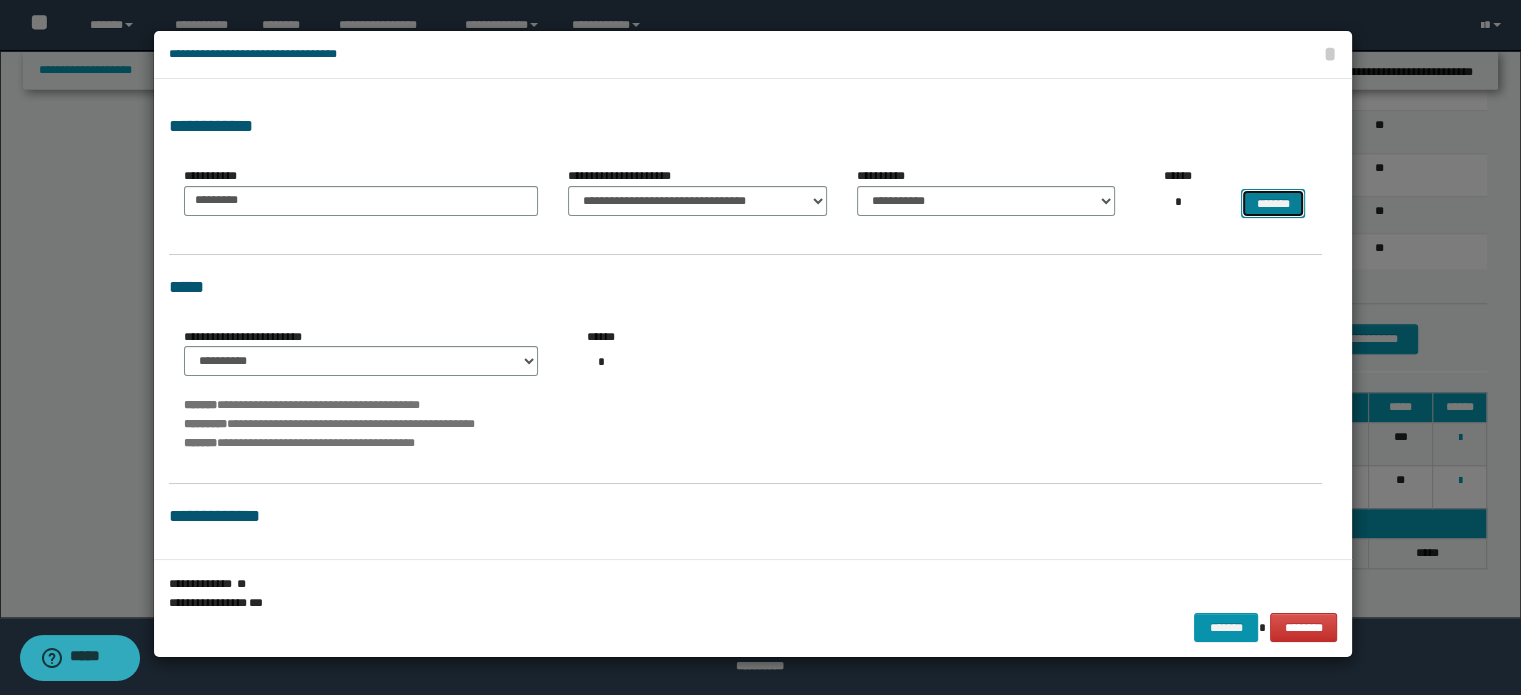 click on "*******" at bounding box center (1273, 204) 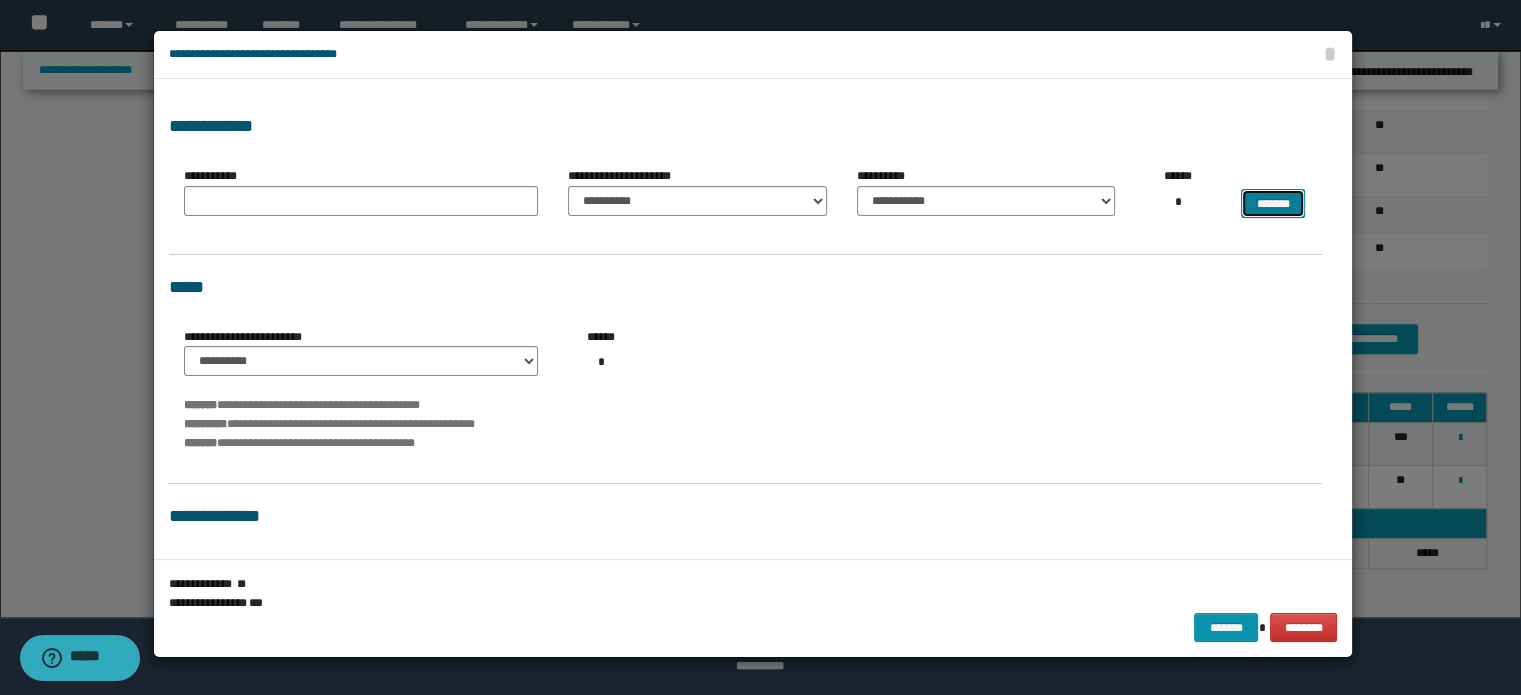 select 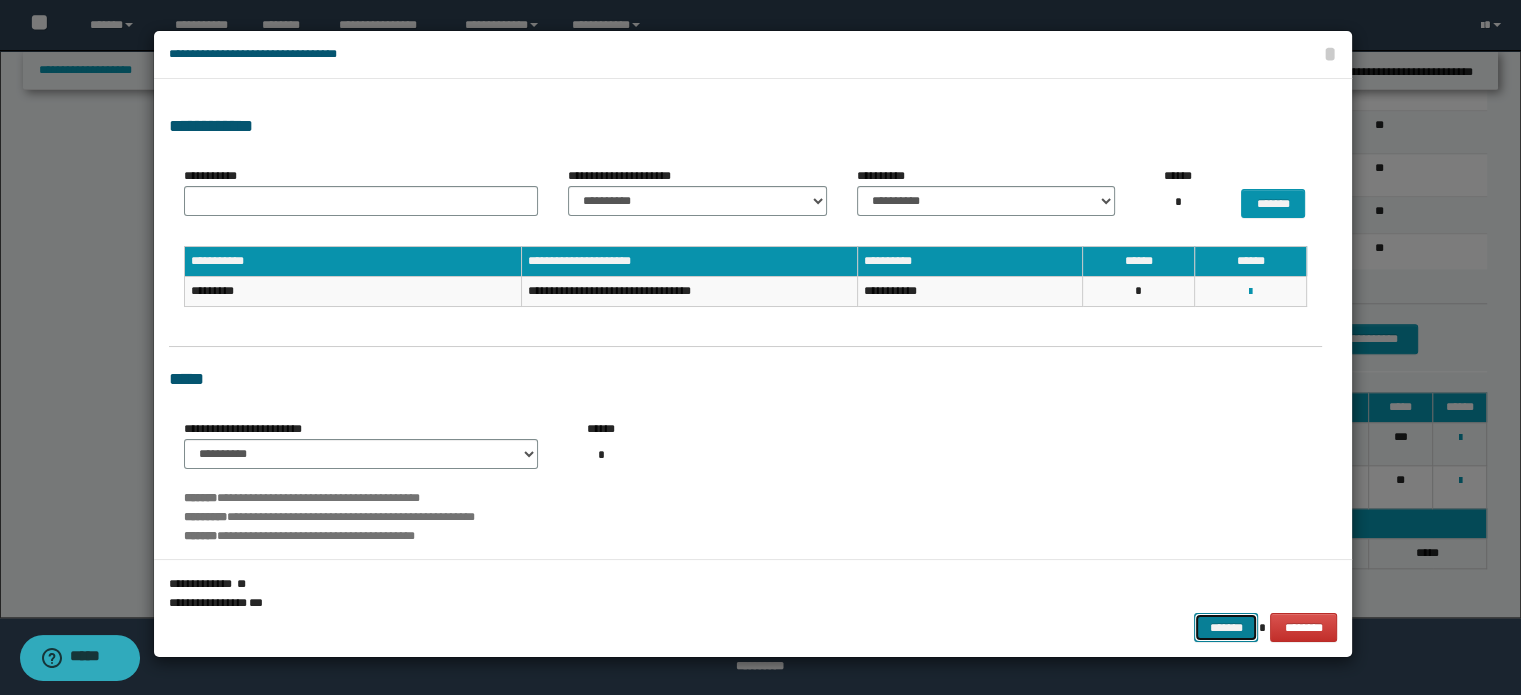 click on "*******" at bounding box center [1226, 628] 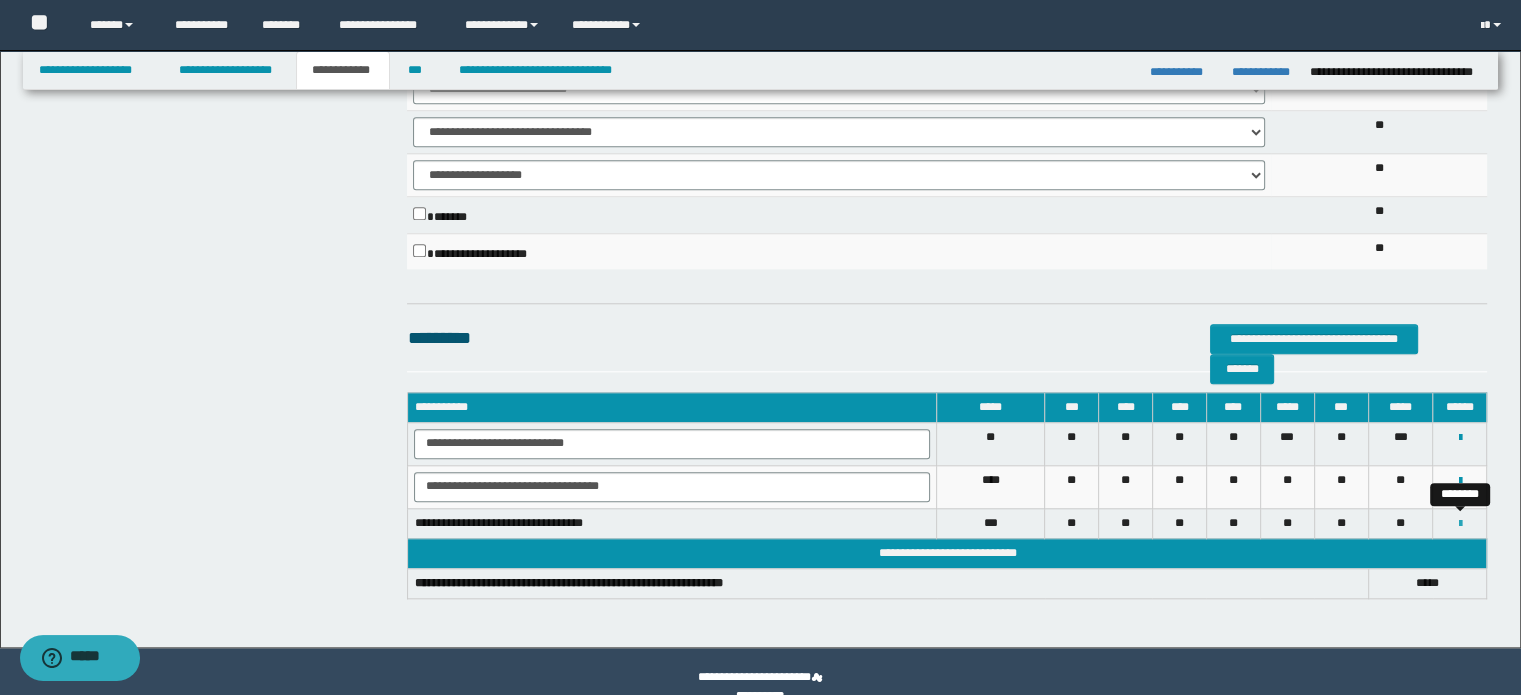 click at bounding box center [1459, 524] 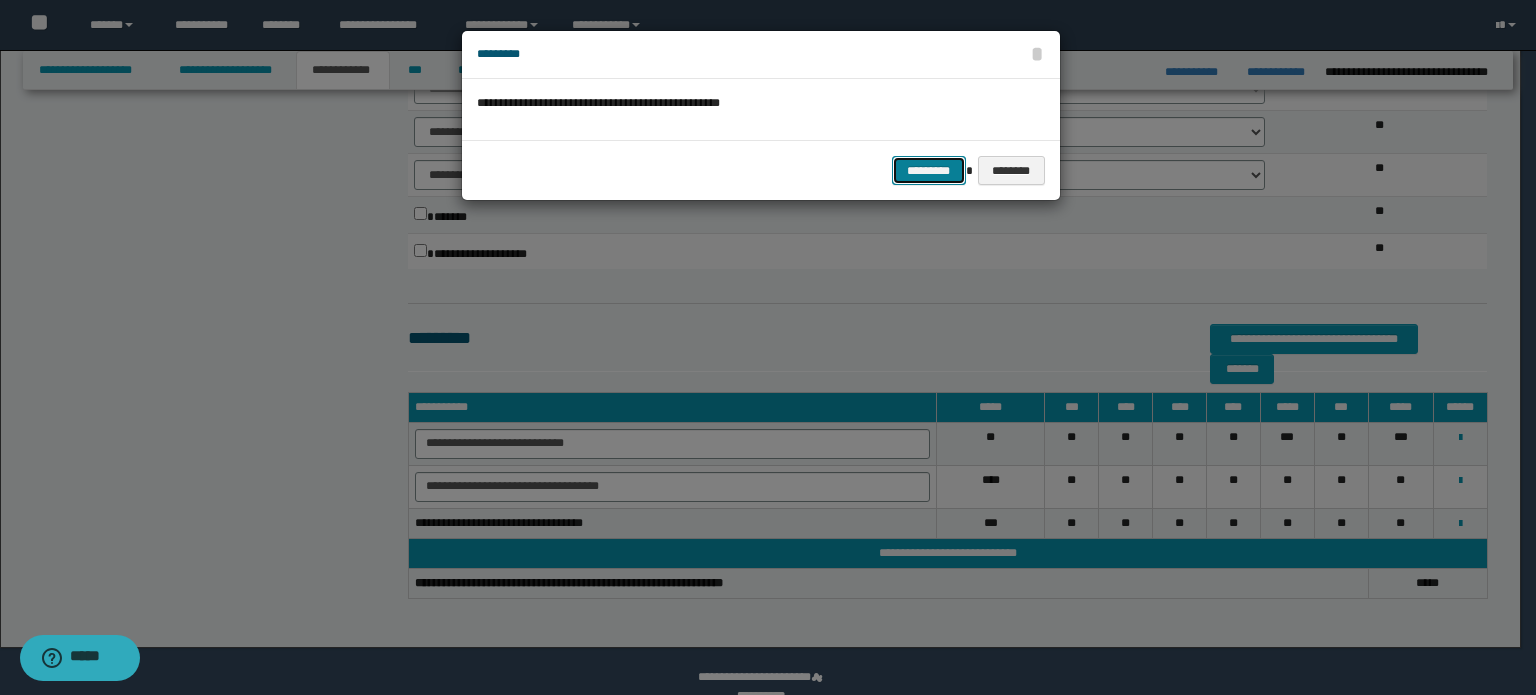 click on "*********" at bounding box center (929, 171) 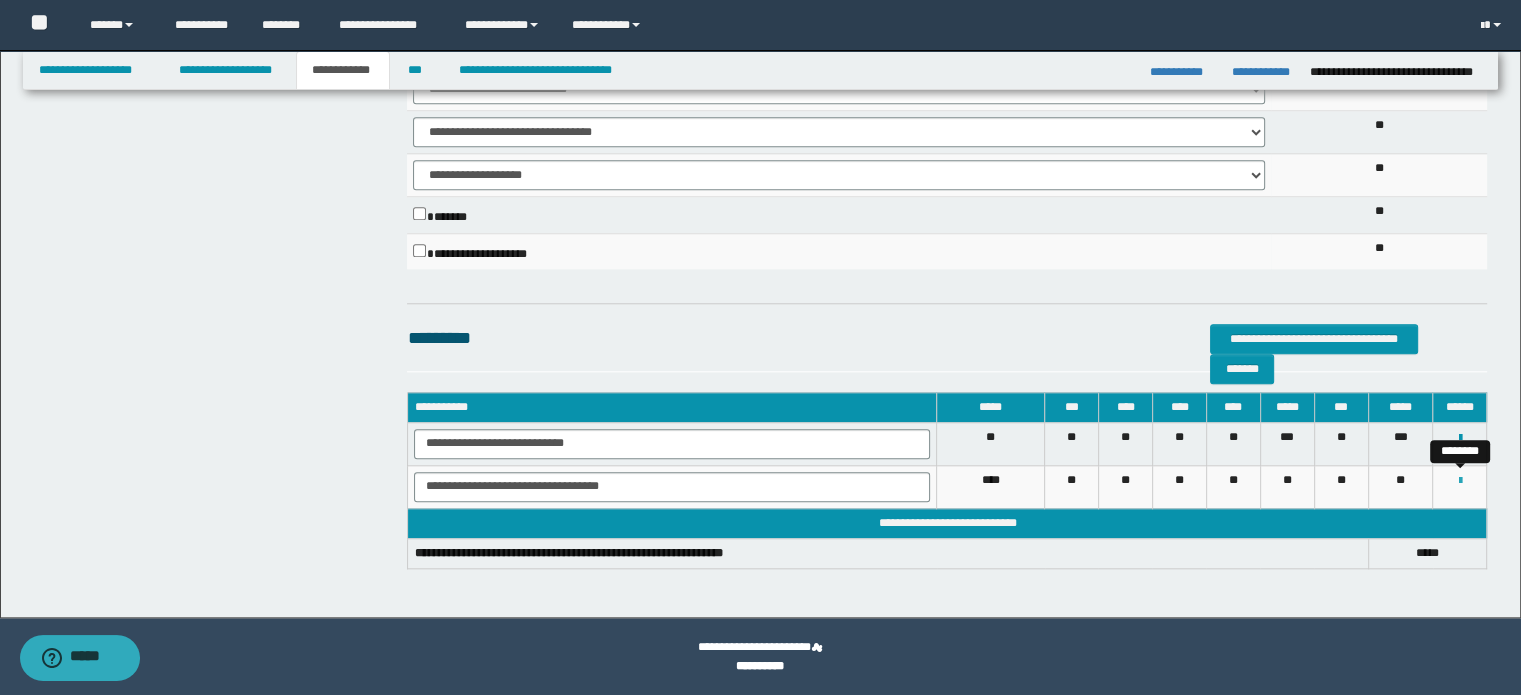 click at bounding box center [1459, 481] 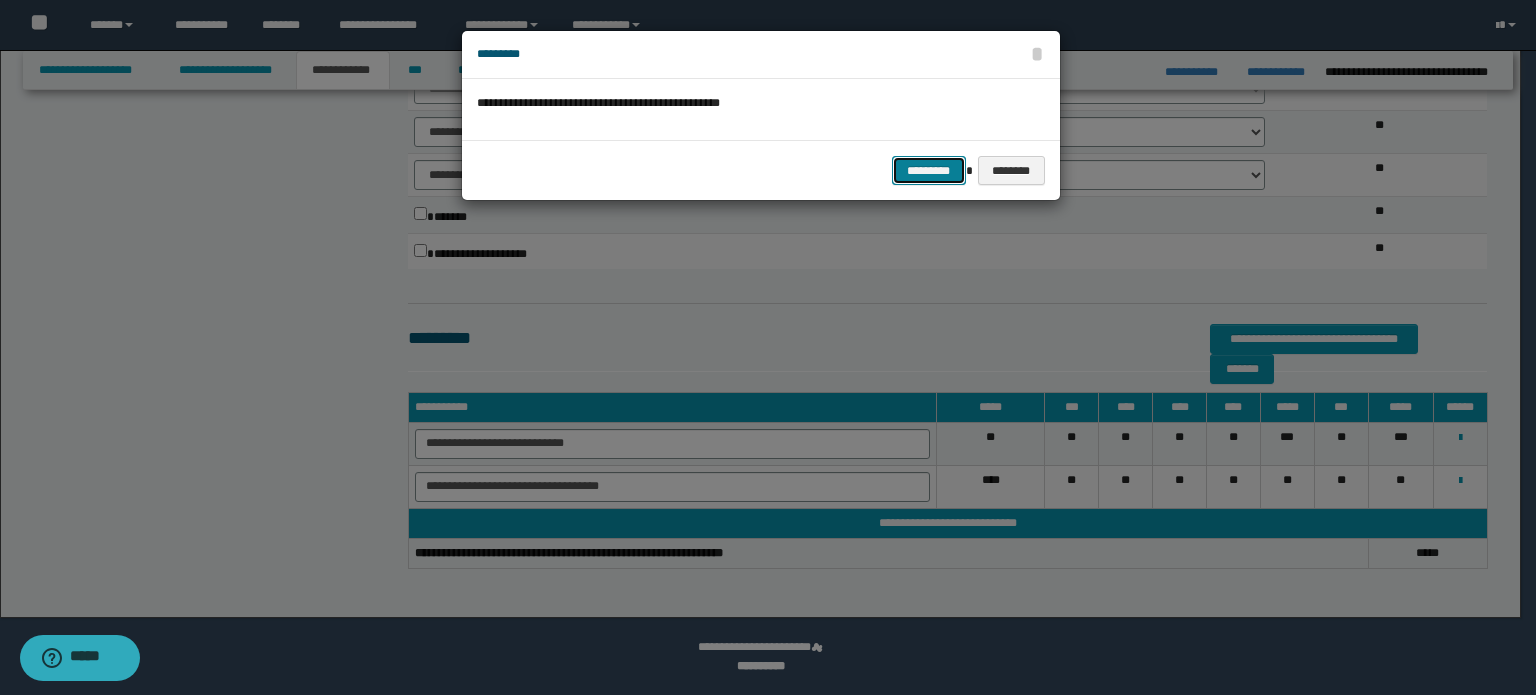 click on "*********" at bounding box center (929, 171) 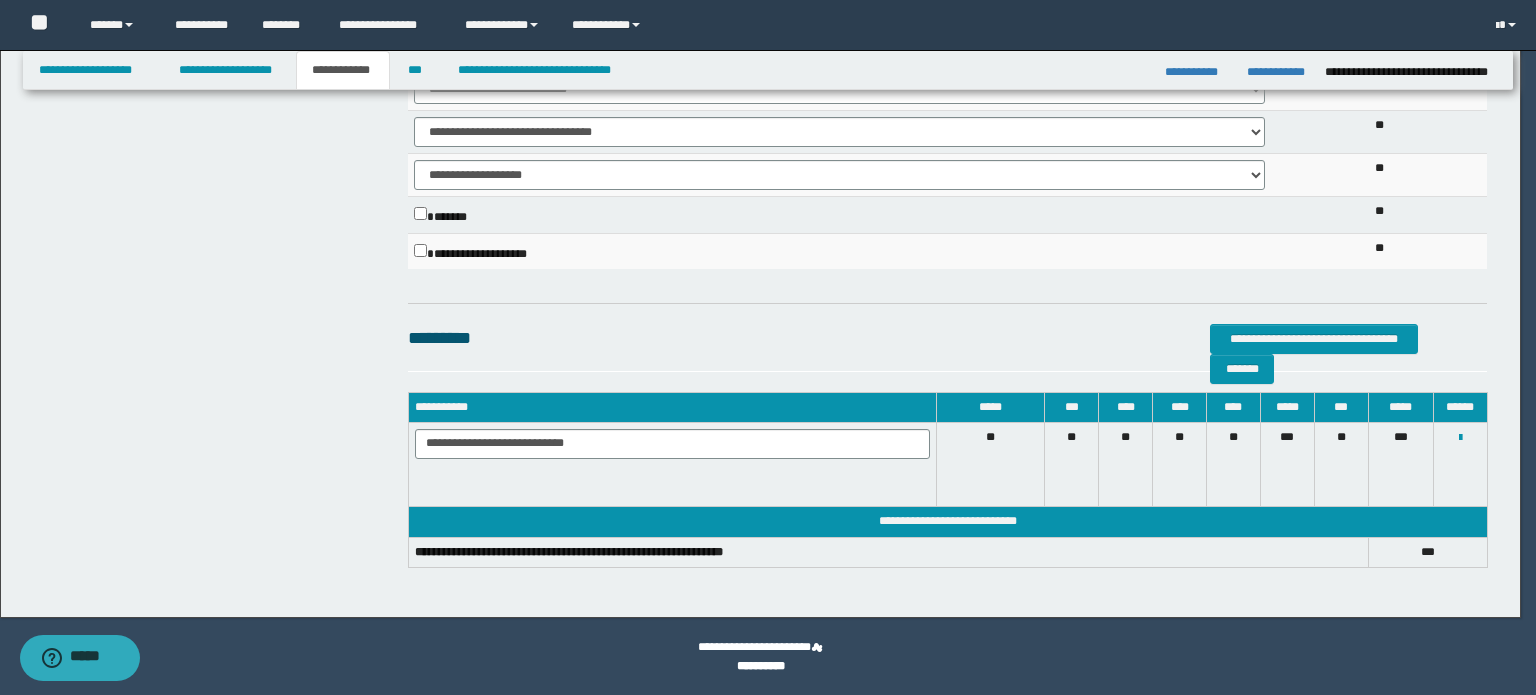 scroll, scrollTop: 1839, scrollLeft: 0, axis: vertical 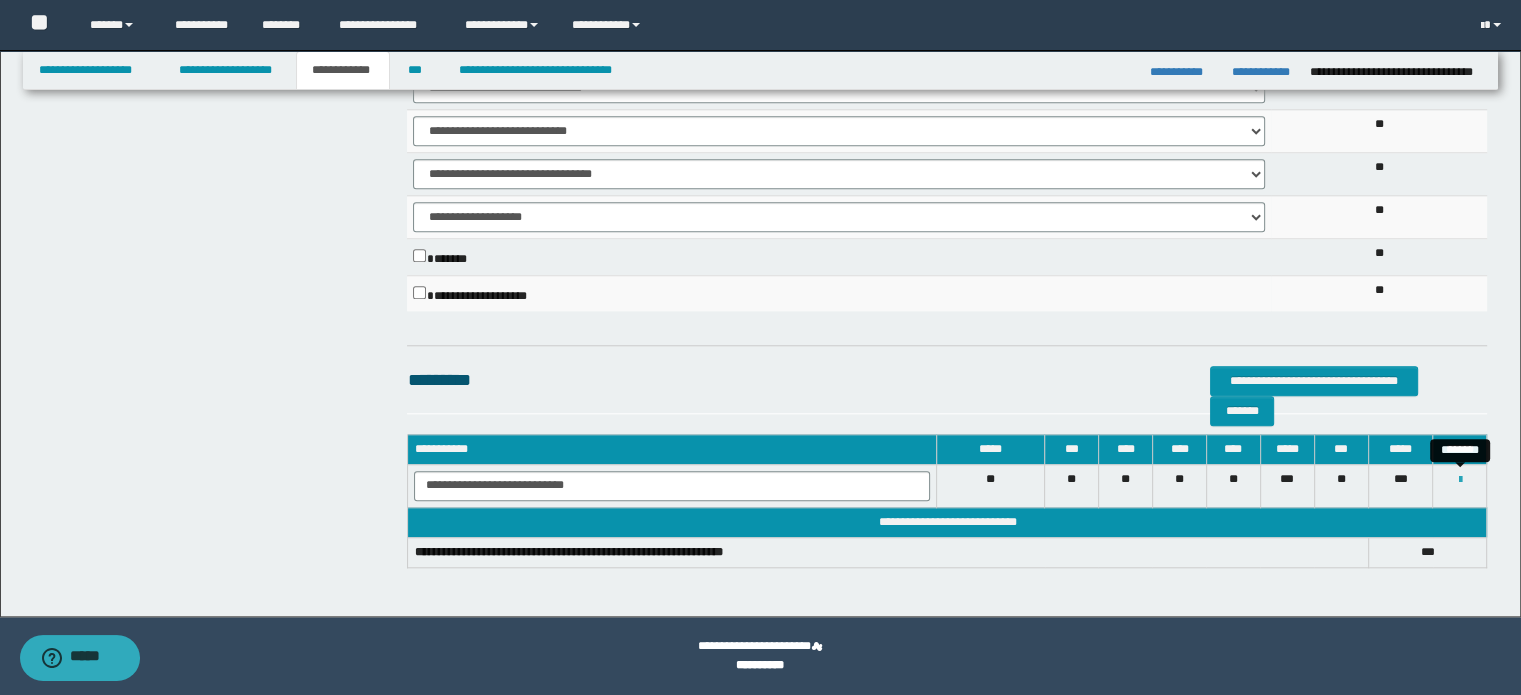click at bounding box center [1459, 480] 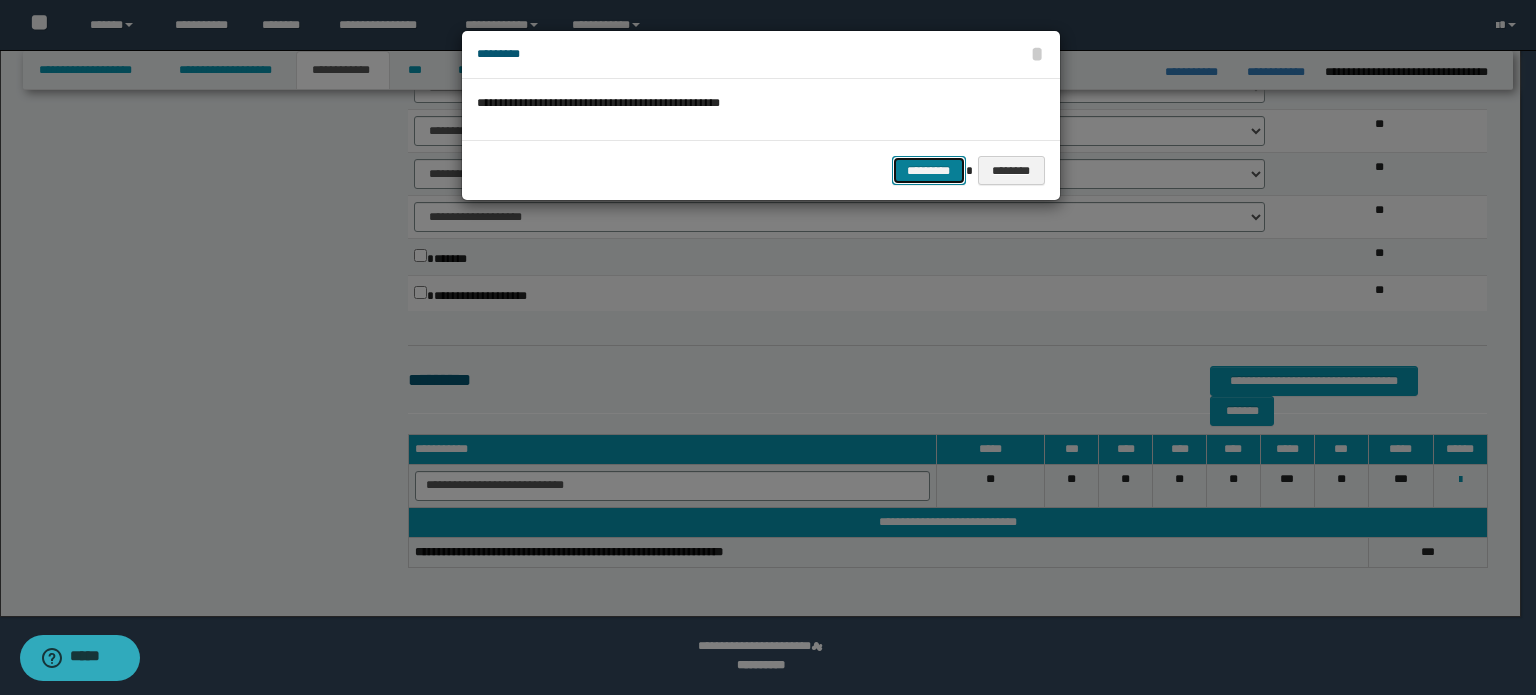 click on "*********" at bounding box center (929, 171) 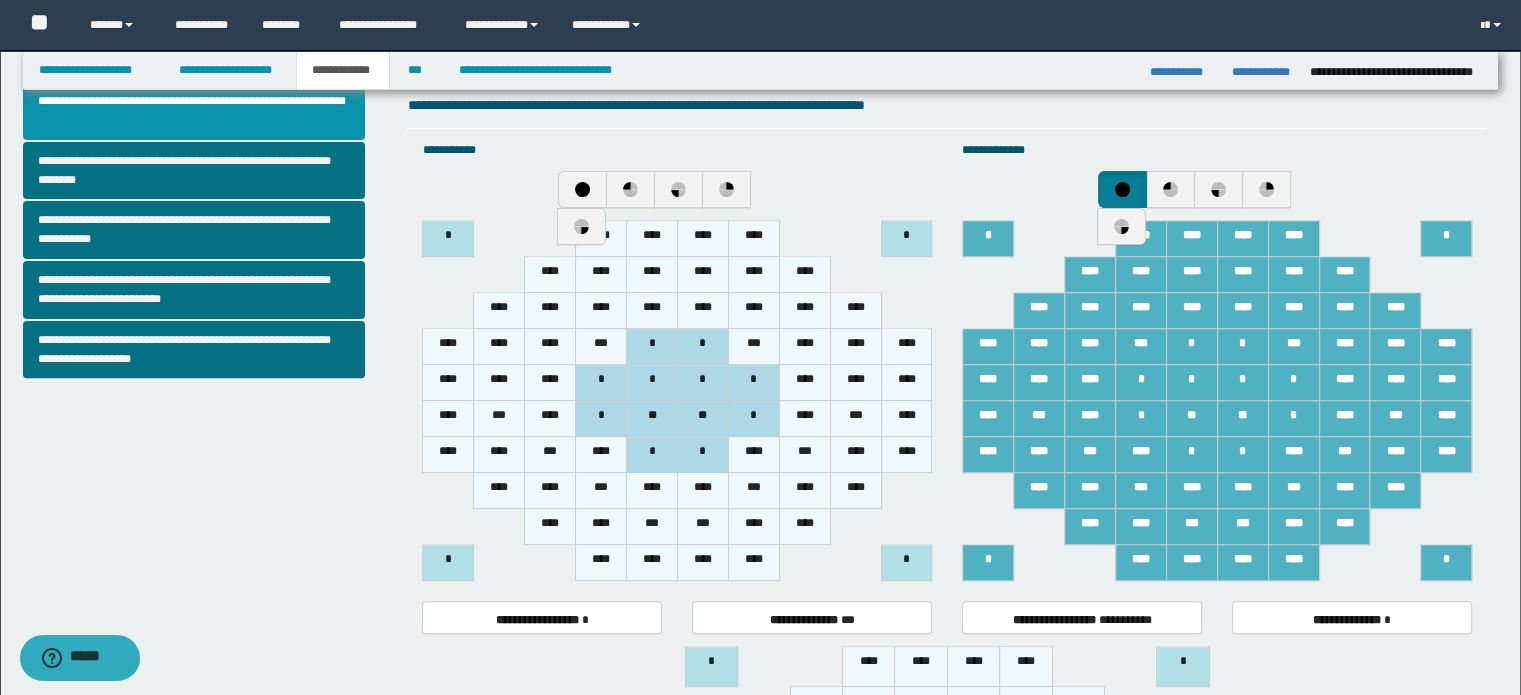 scroll, scrollTop: 426, scrollLeft: 0, axis: vertical 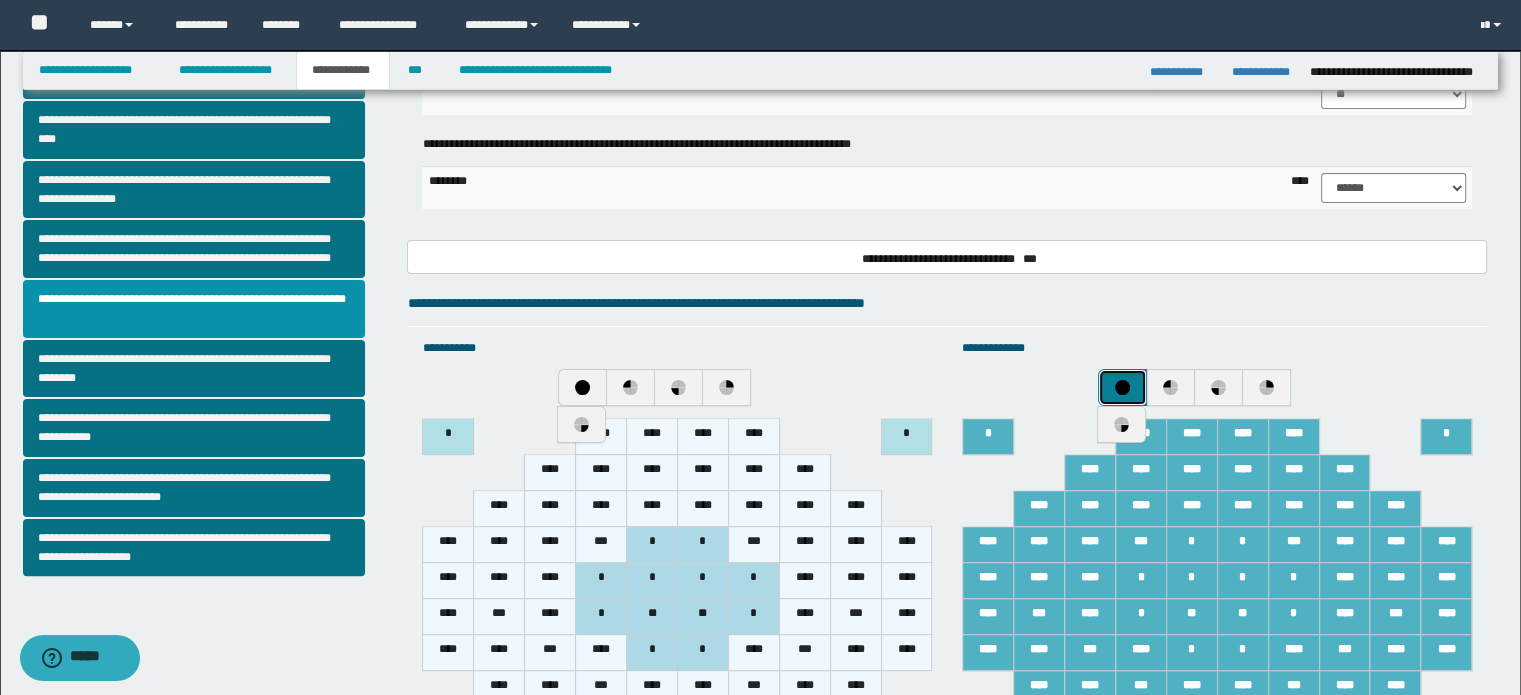 click at bounding box center [1122, 387] 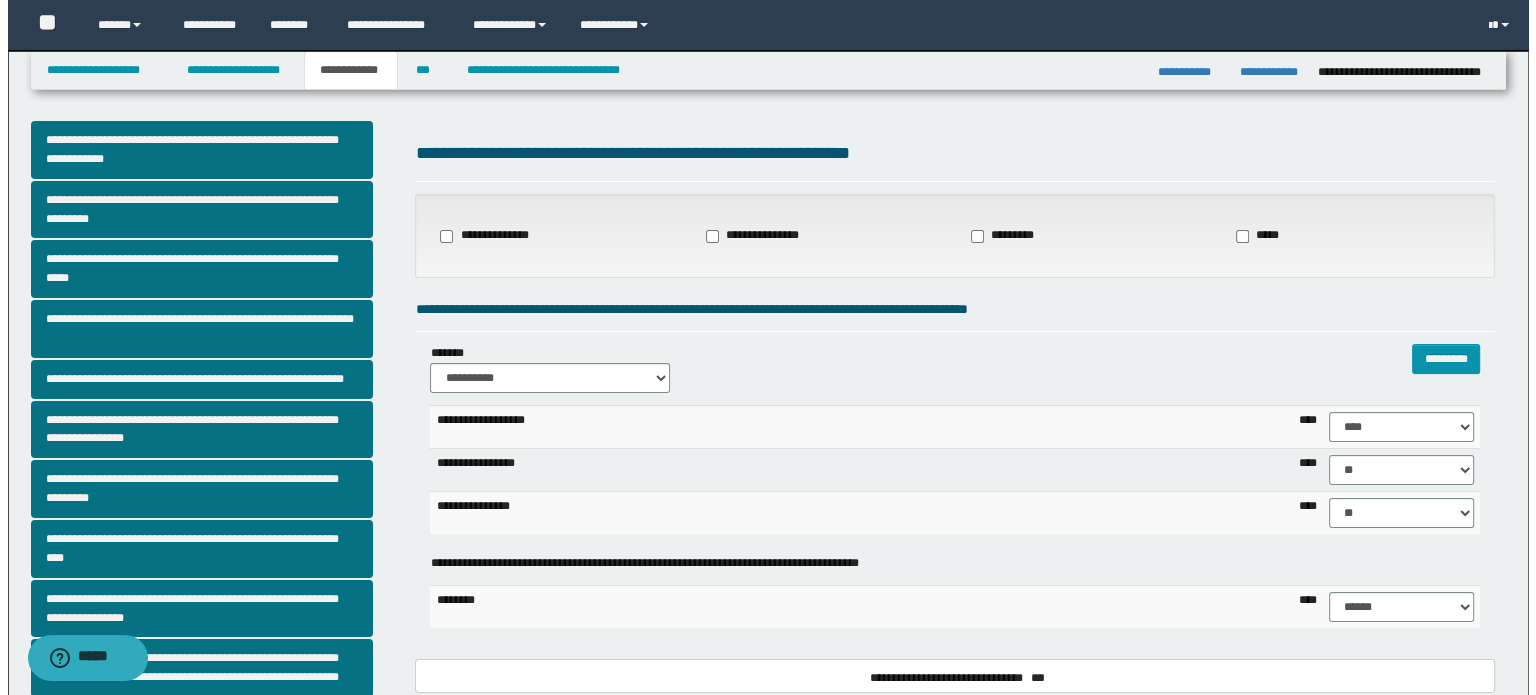 scroll, scrollTop: 0, scrollLeft: 0, axis: both 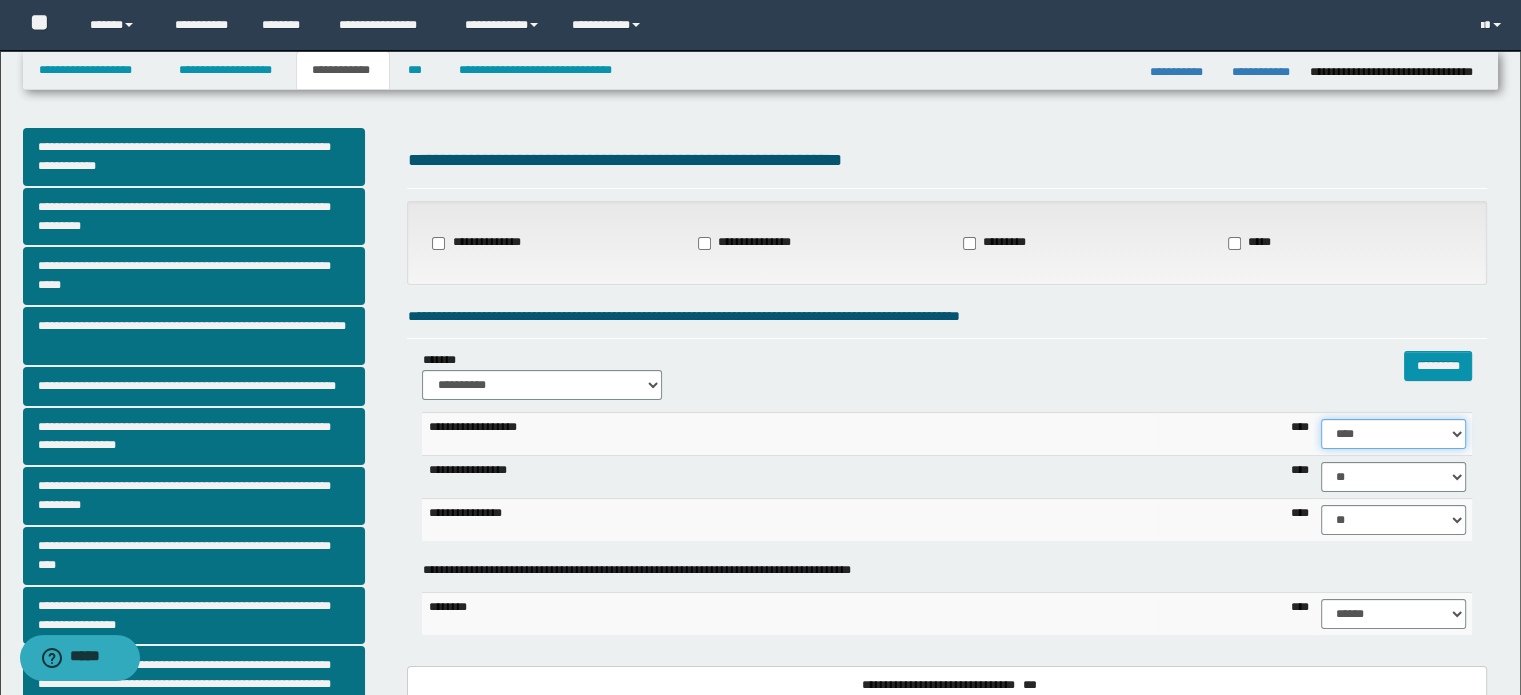 click on "******
****
**
**
**
**
**
**
**
**
***
***
***
***
***
***
***
***
***
***
****
****
****
****" at bounding box center (1393, 434) 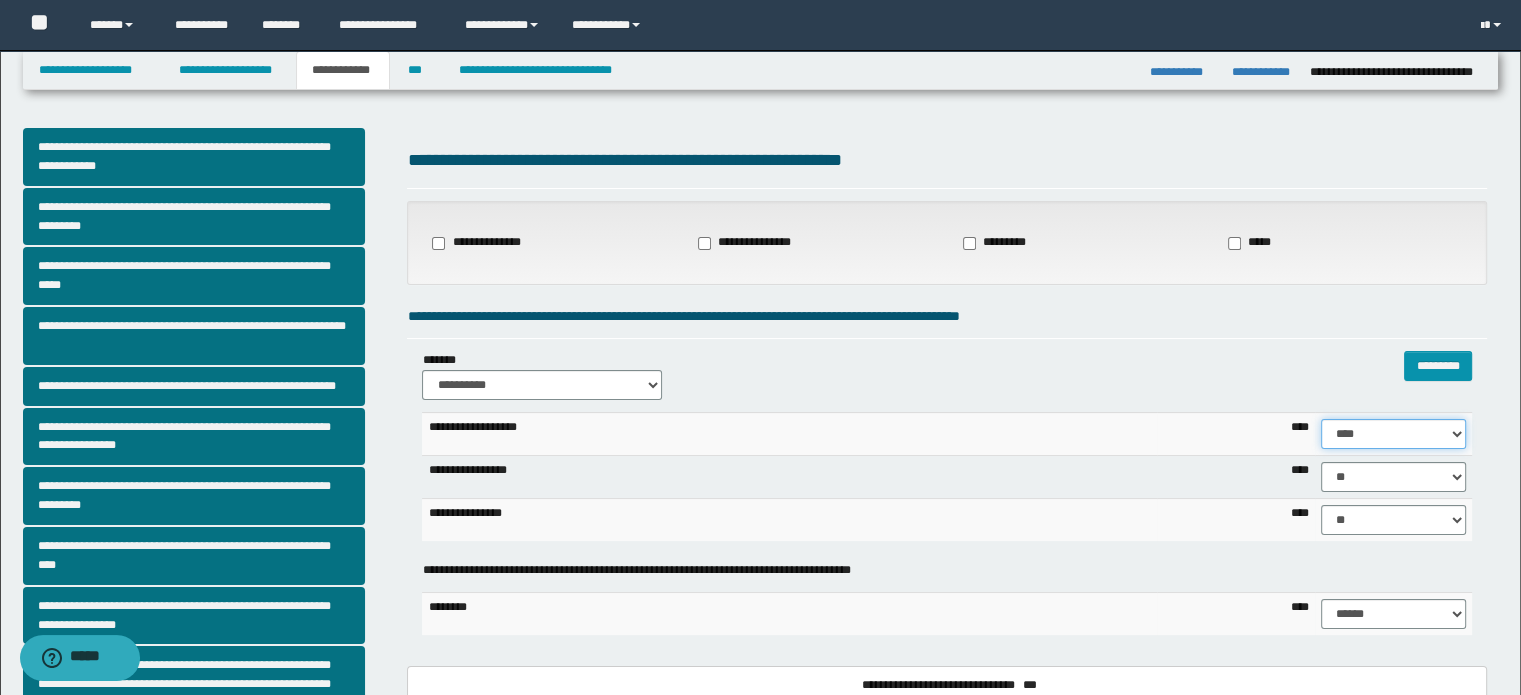 select 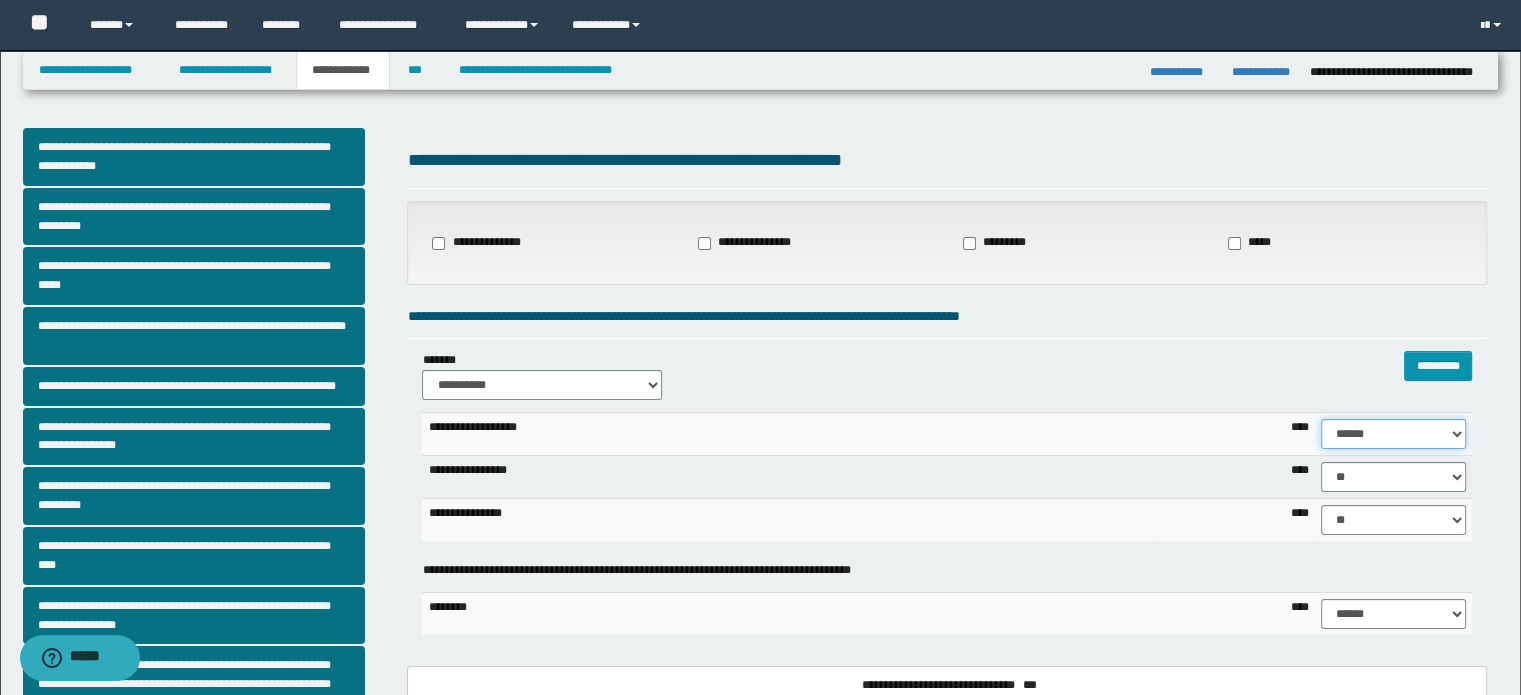 click on "******
****
**
**
**
**
**
**
**
**
***
***
***
***
***
***
***
***
***
***
****
****
****
****" at bounding box center (1393, 434) 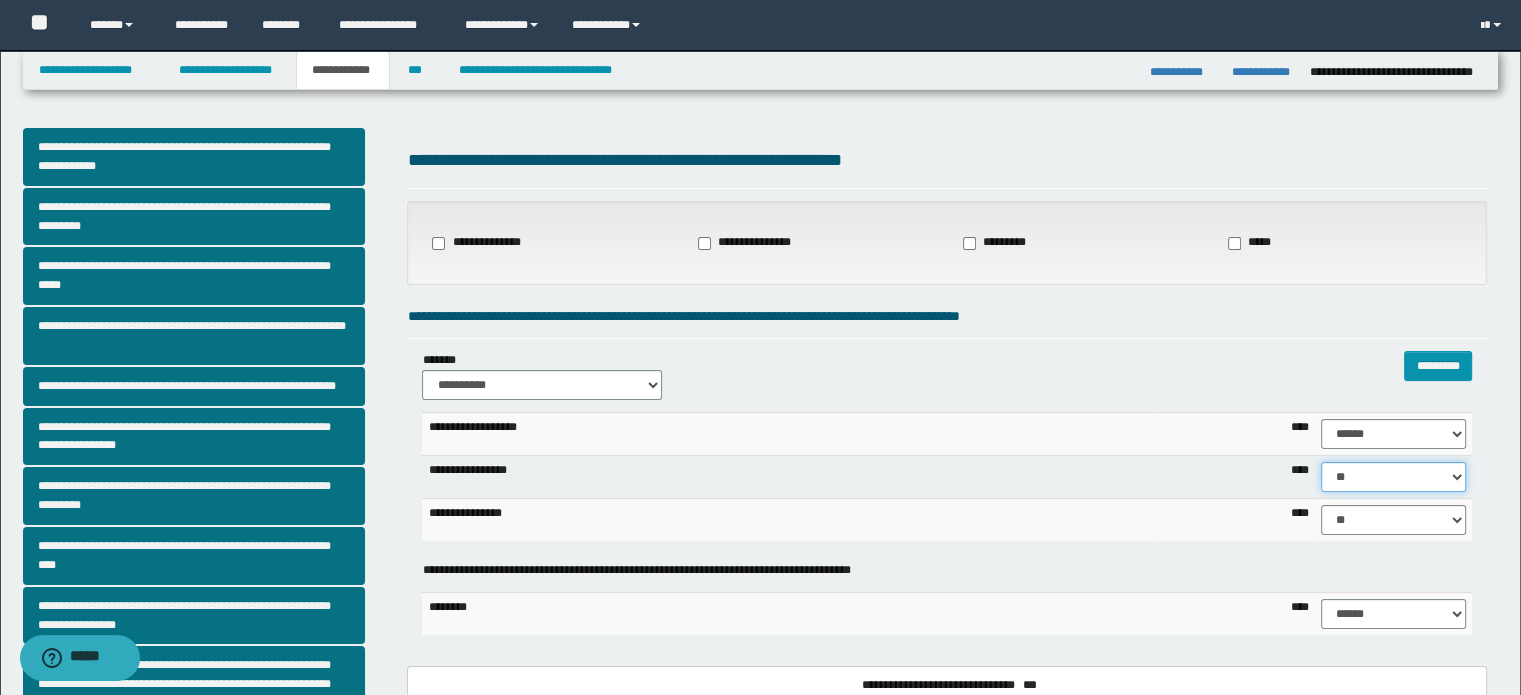 click on "******
****
**
**
**
**
**
**
**
**
***
***
***
***
***
***
***
***
***
***
****
****
****
****" at bounding box center [1393, 477] 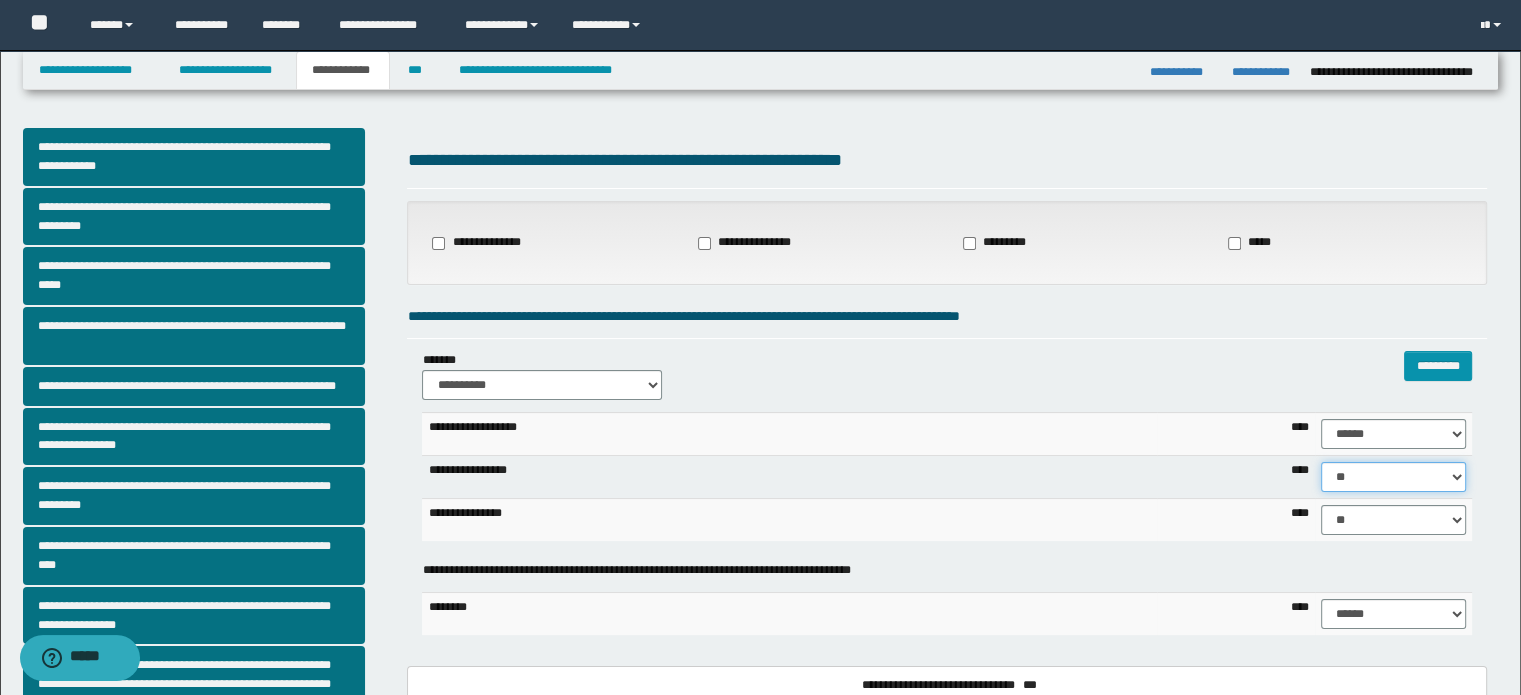 select 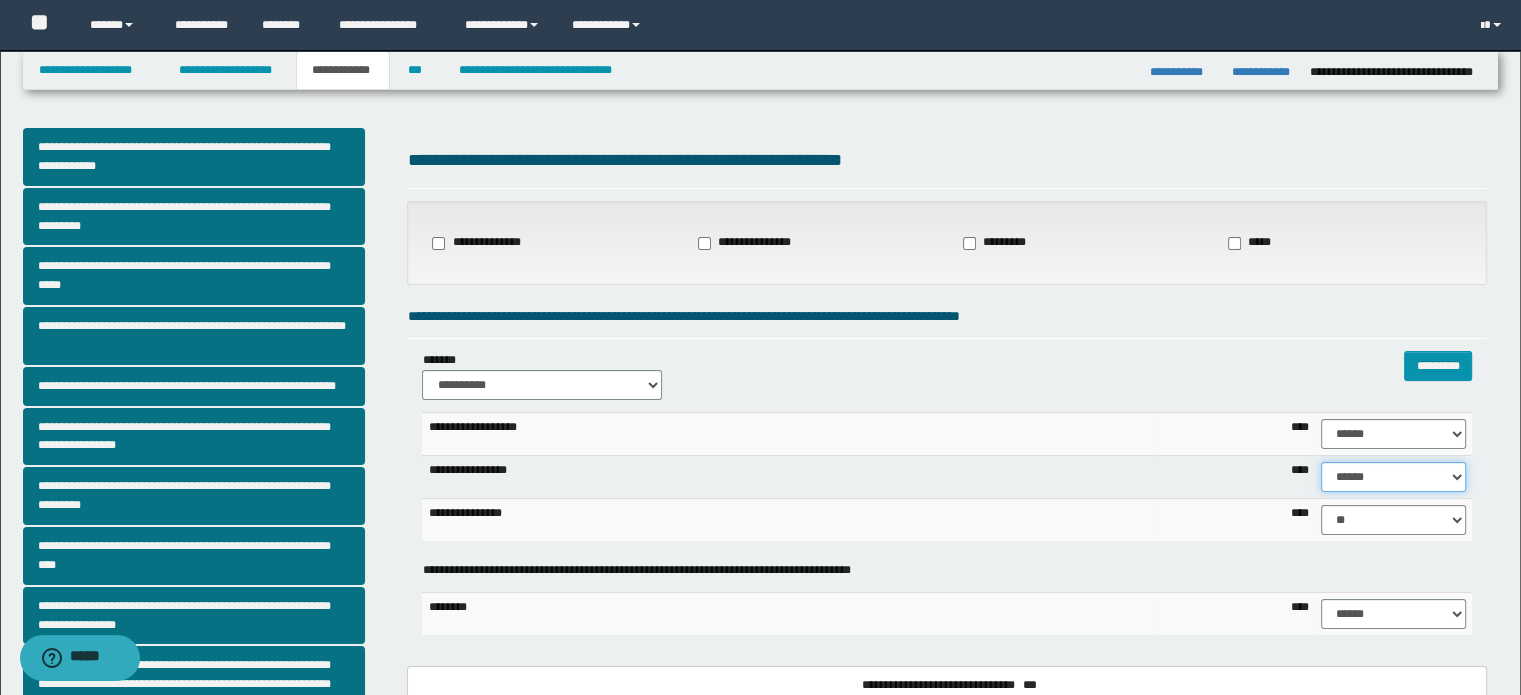 click on "******
****
**
**
**
**
**
**
**
**
***
***
***
***
***
***
***
***
***
***
****
****
****
****" at bounding box center [1393, 477] 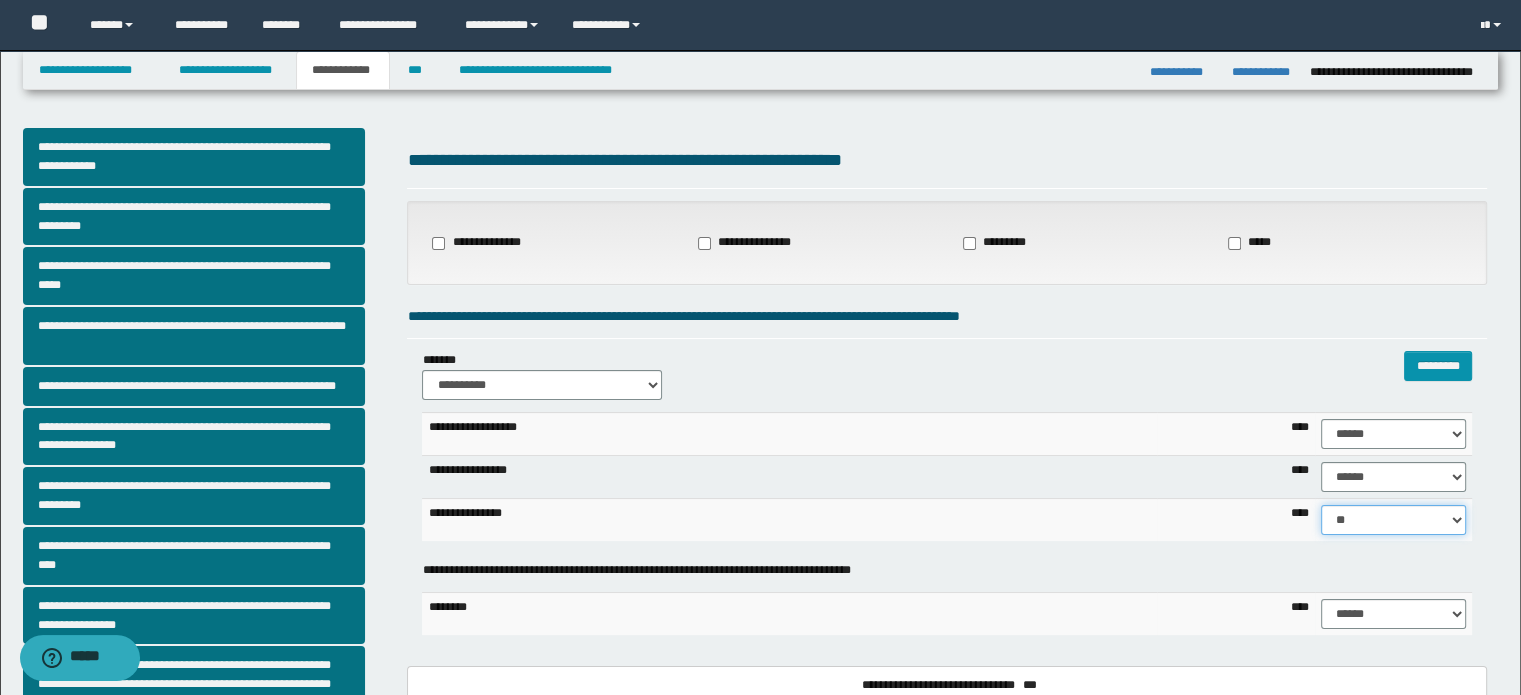 click on "******
****
**
**
**
**
**
**
**
**
***
***
***
***
***
***
***
***
***
***
****
****
****
****" at bounding box center (1393, 520) 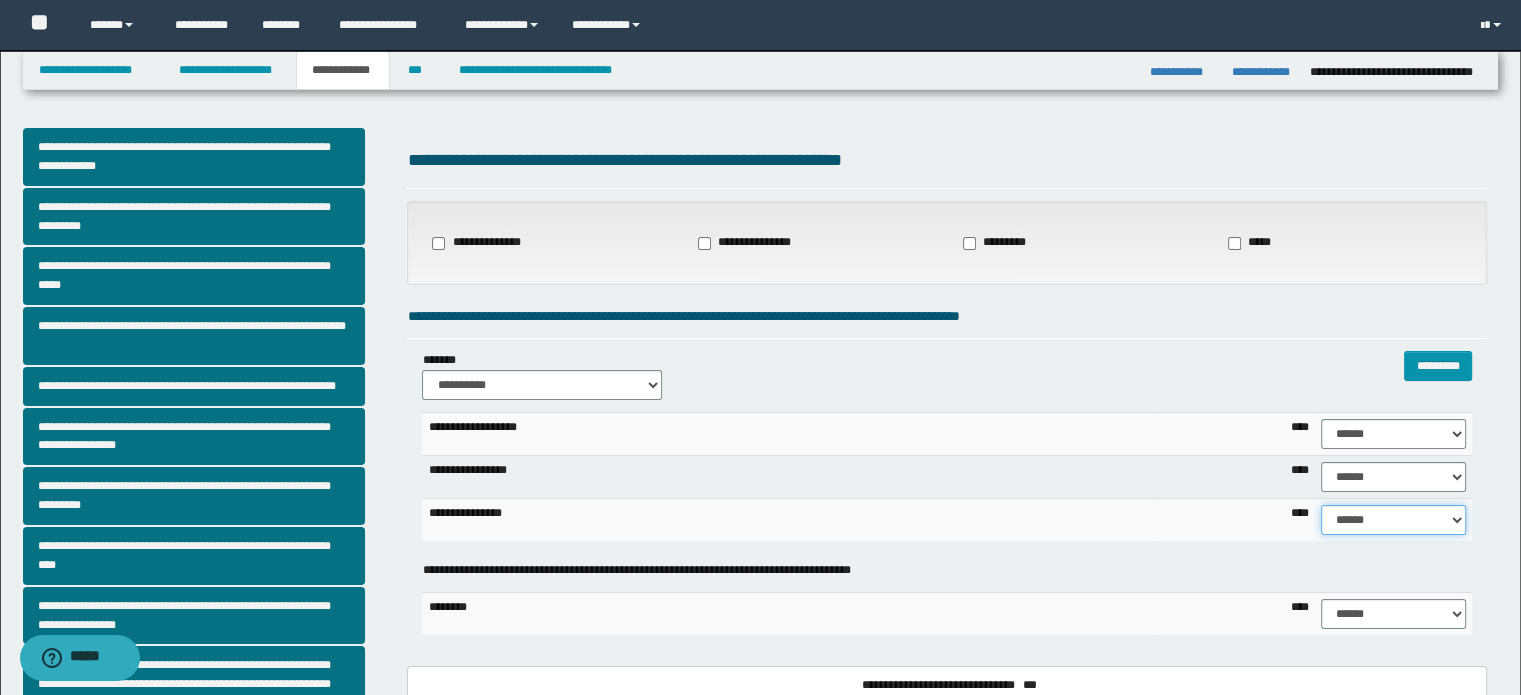 click on "******
****
**
**
**
**
**
**
**
**
***
***
***
***
***
***
***
***
***
***
****
****
****
****" at bounding box center [1393, 520] 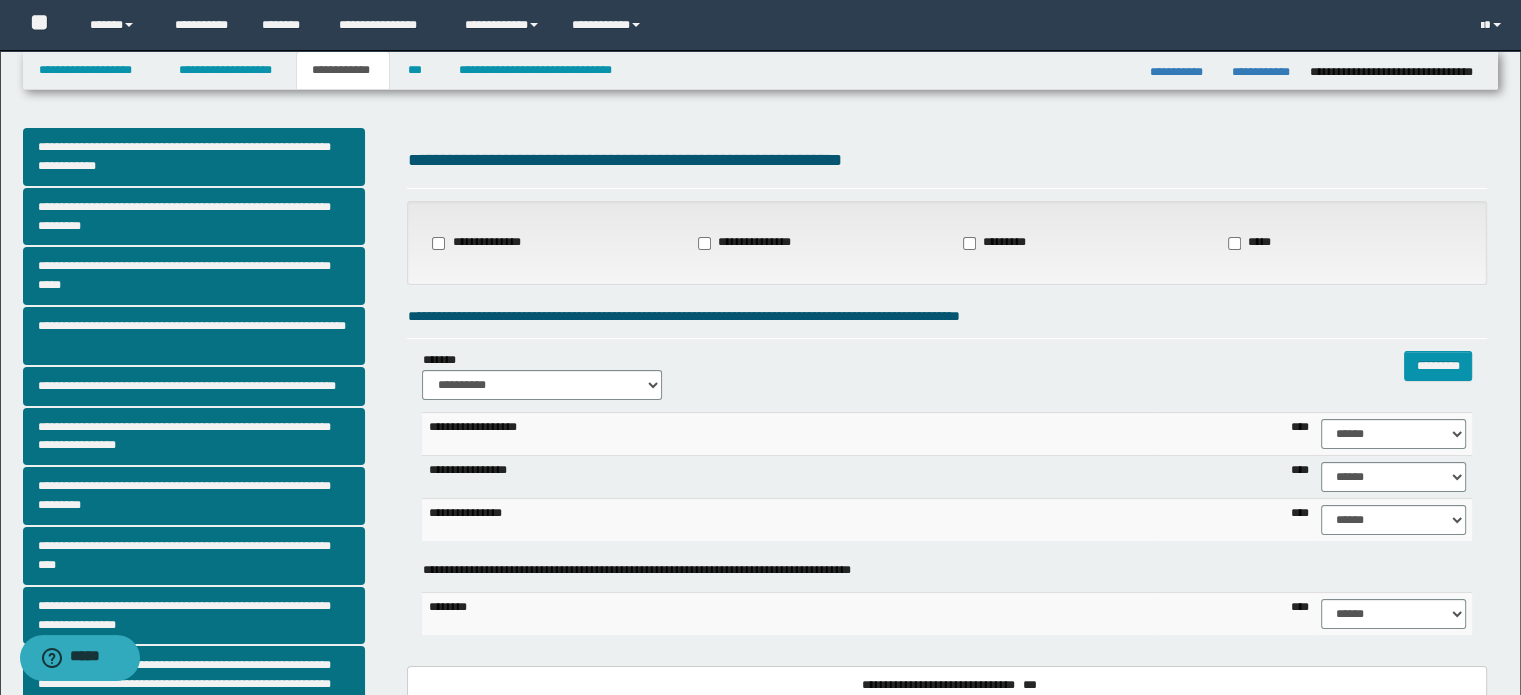click on "**********" at bounding box center (789, 520) 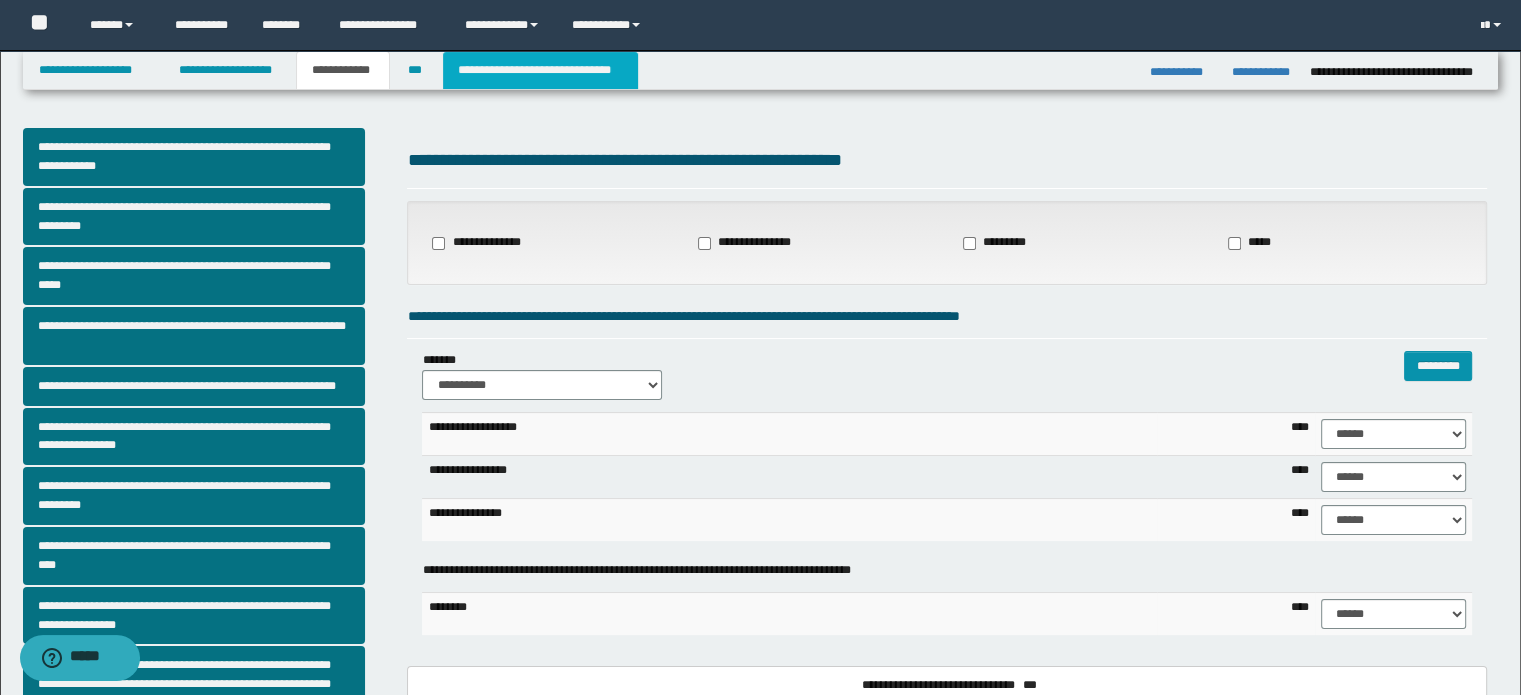 click on "**********" at bounding box center (540, 70) 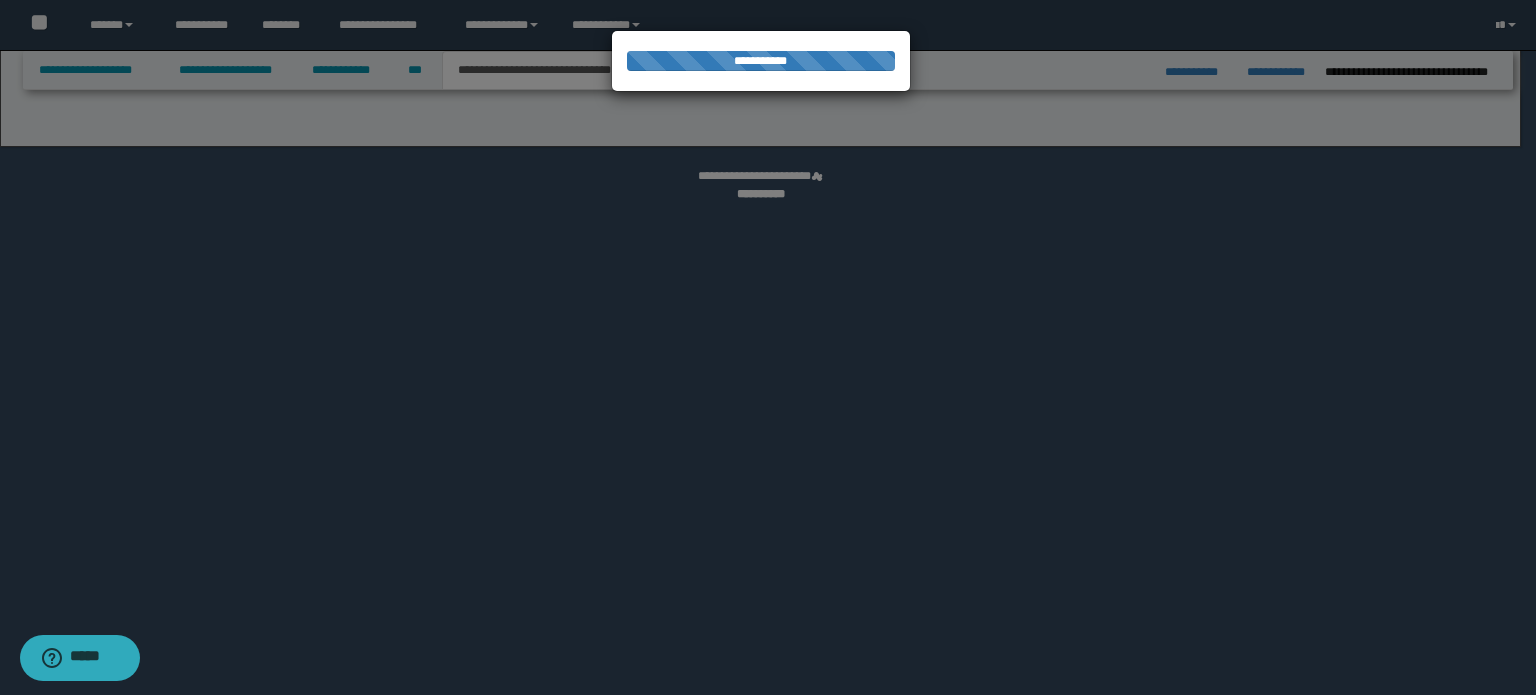 select on "*" 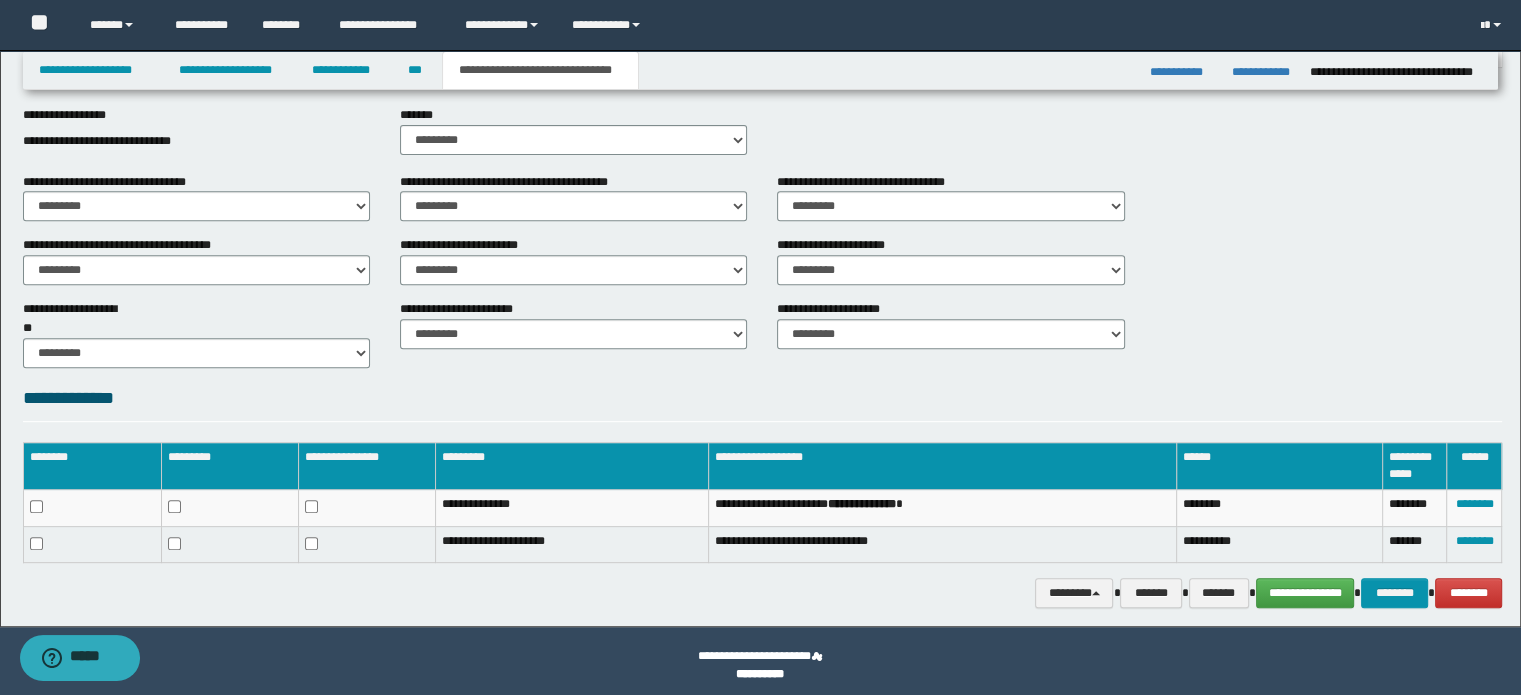 scroll, scrollTop: 770, scrollLeft: 0, axis: vertical 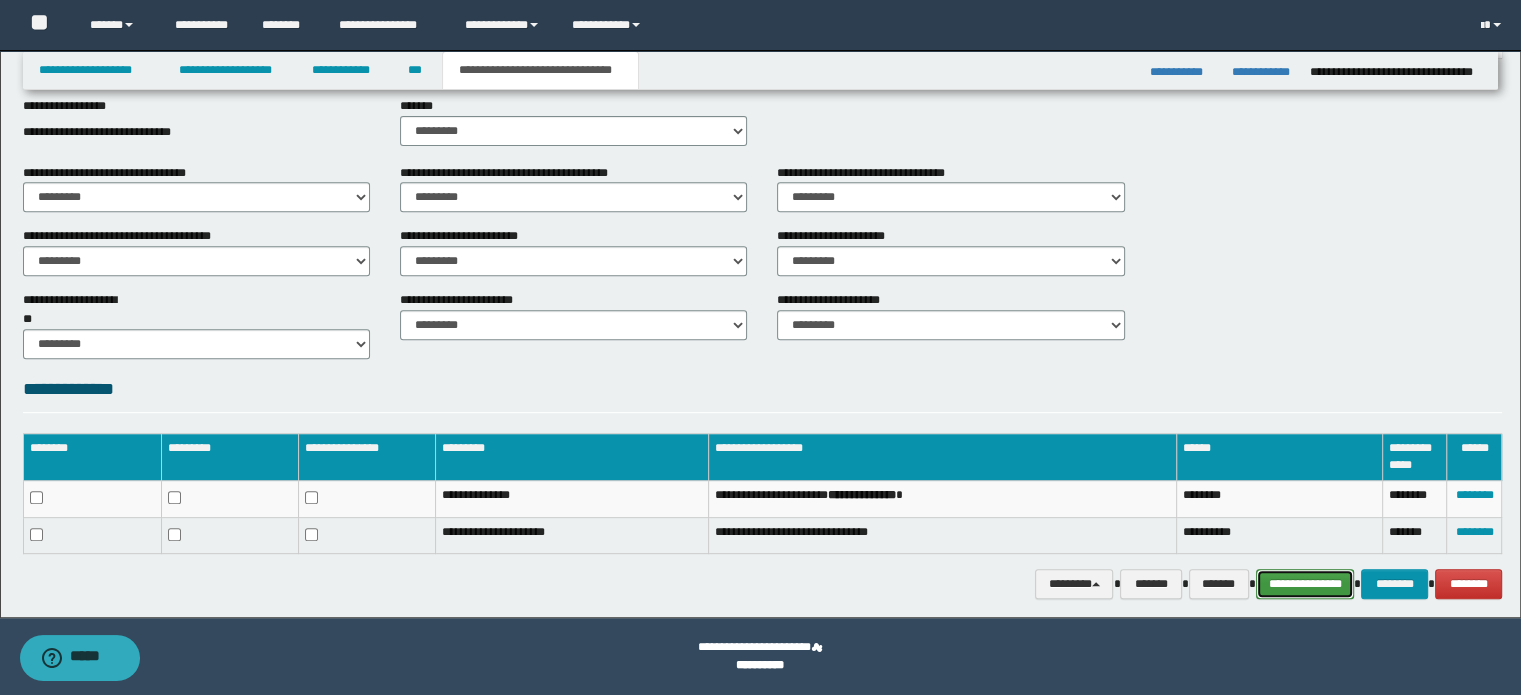 click on "**********" at bounding box center (1305, 584) 